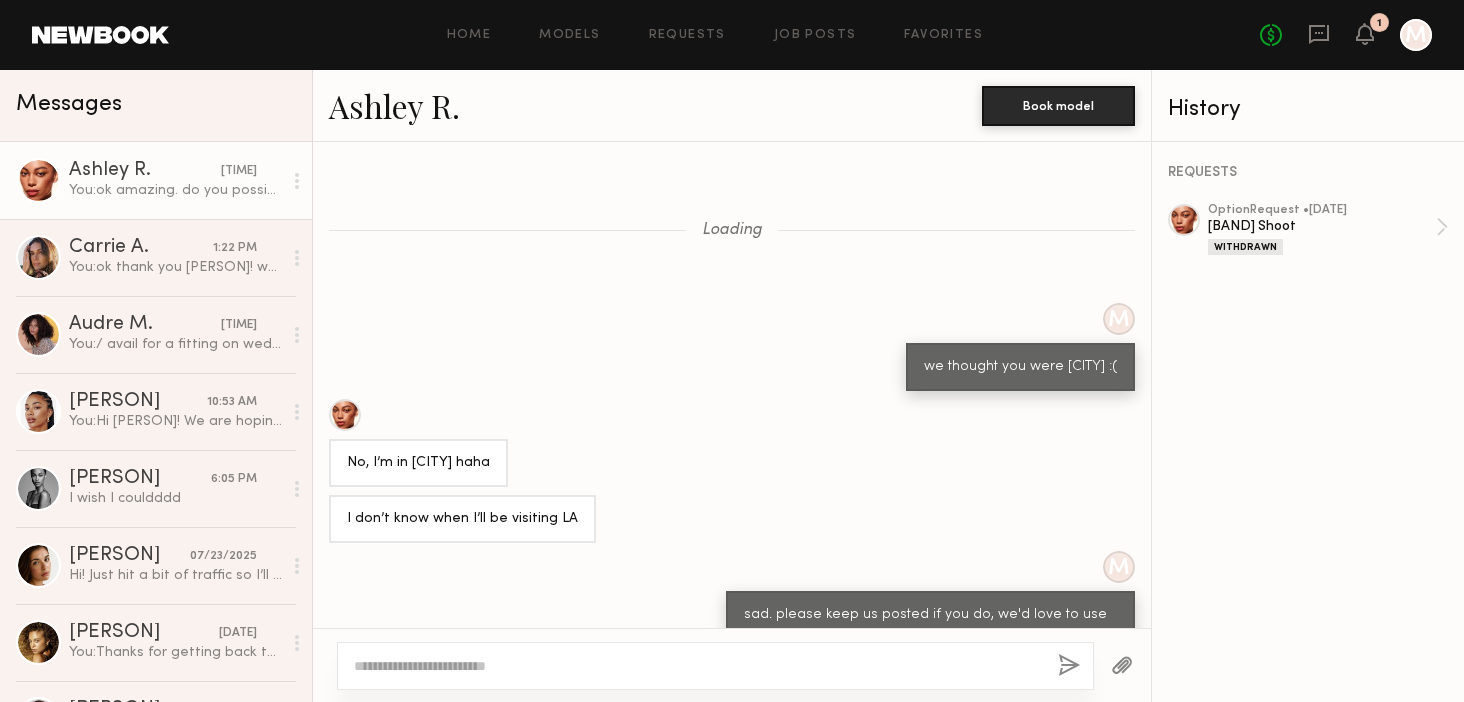 scroll, scrollTop: 0, scrollLeft: 0, axis: both 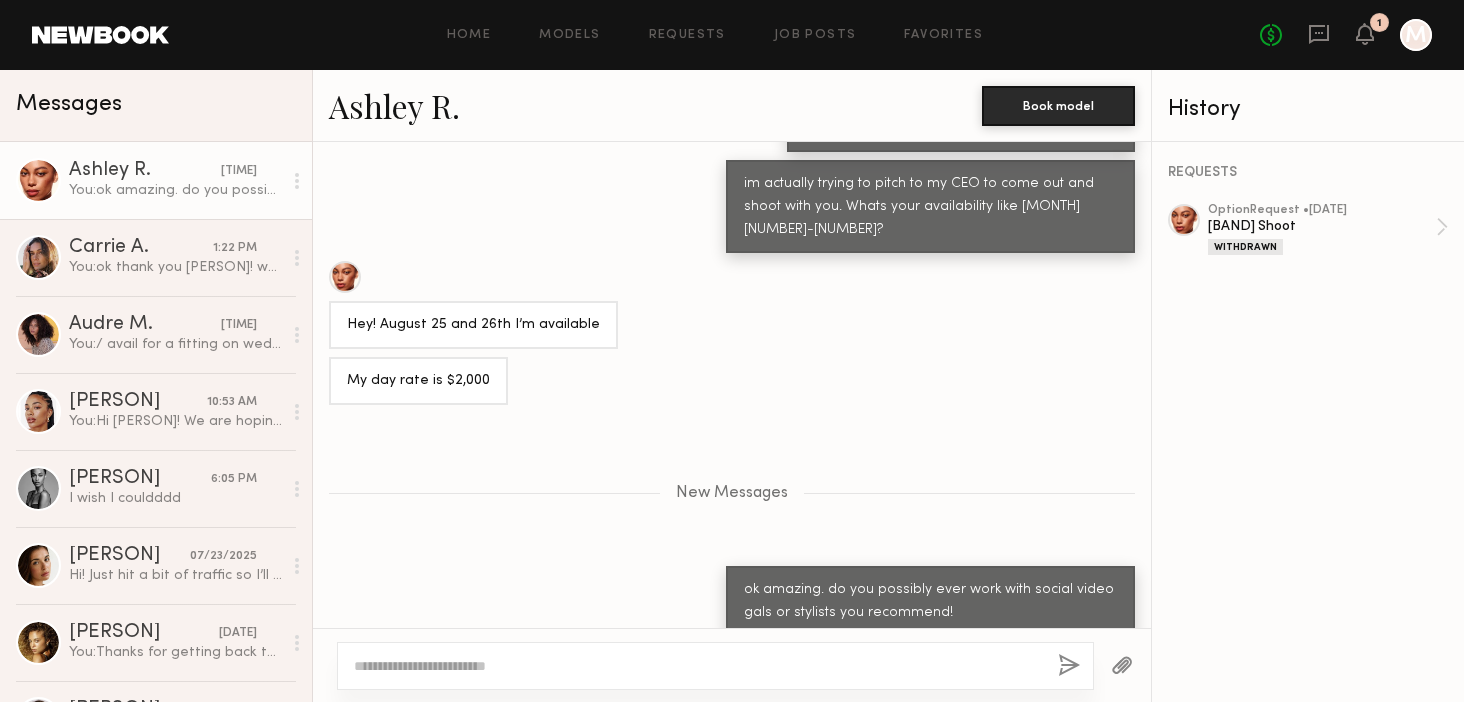 click on "1" 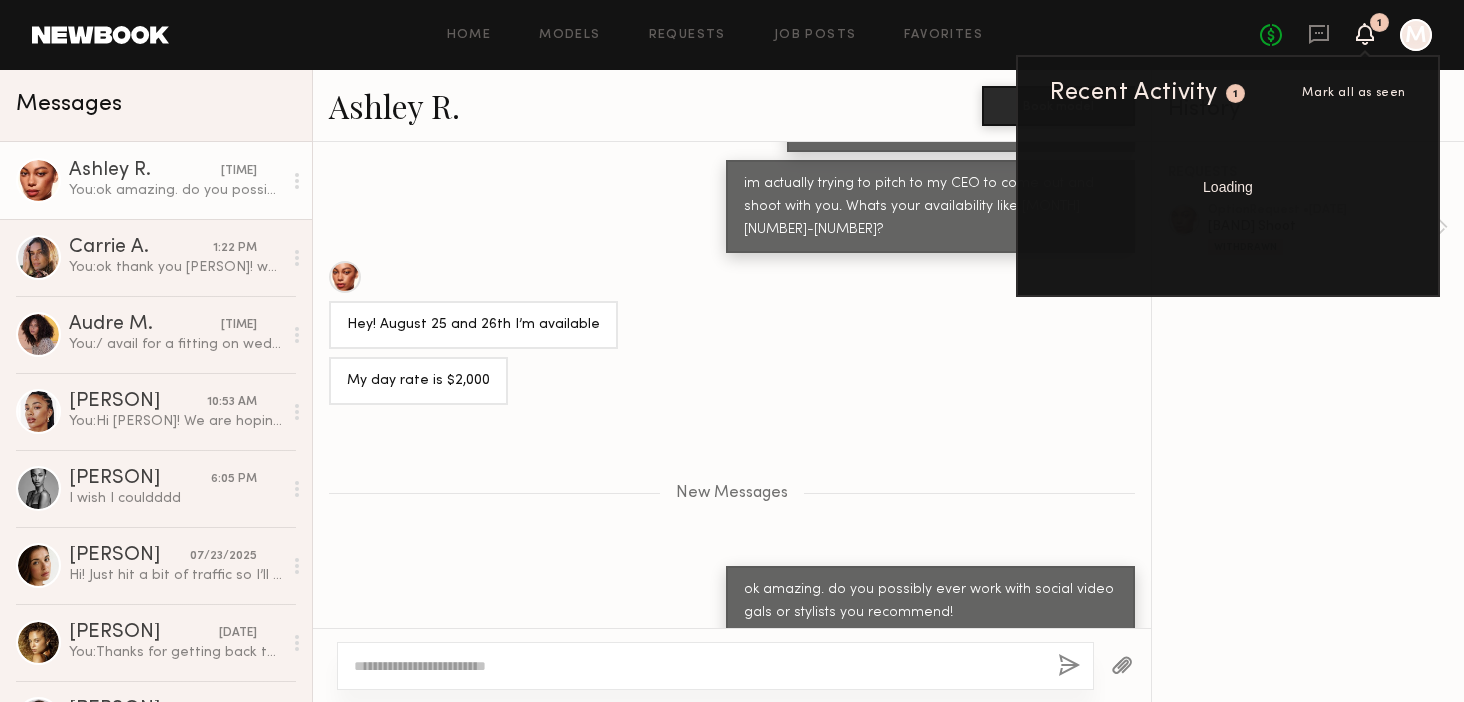 click 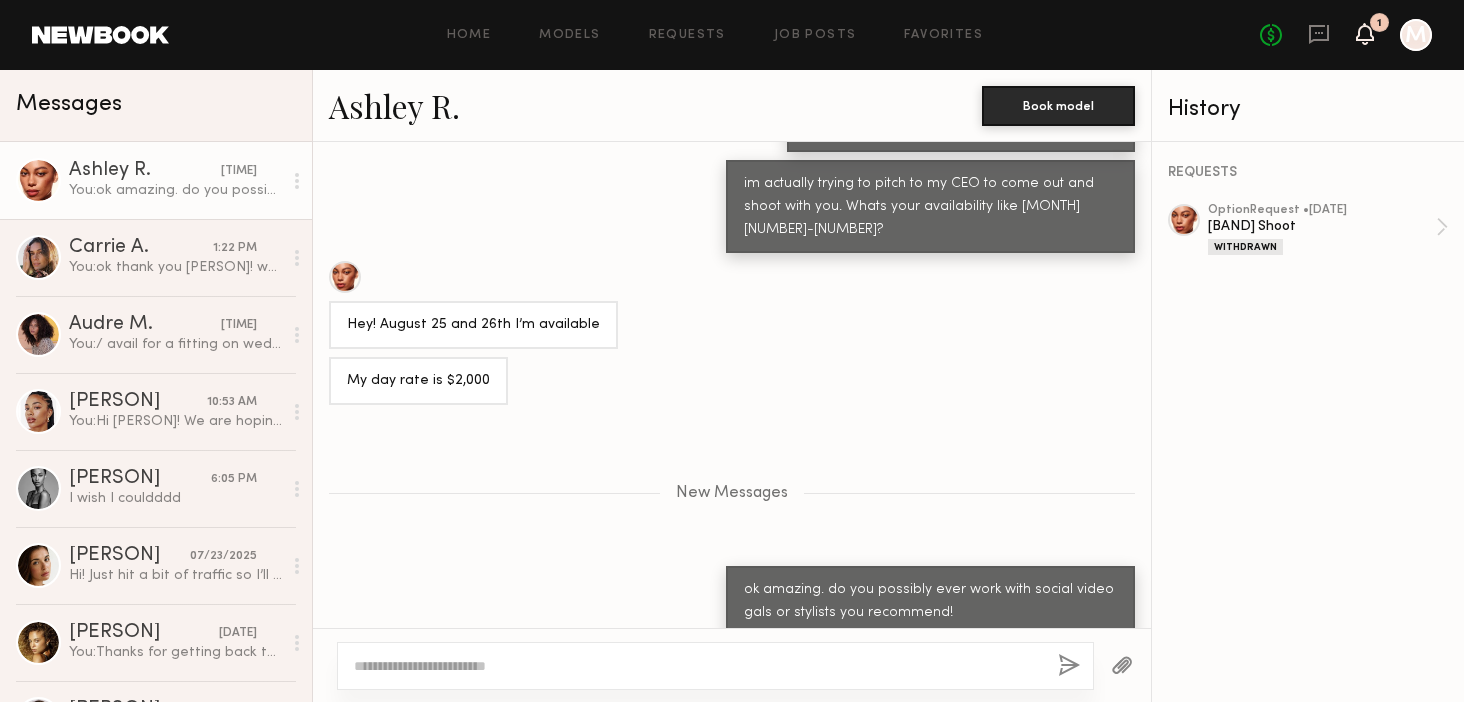 click 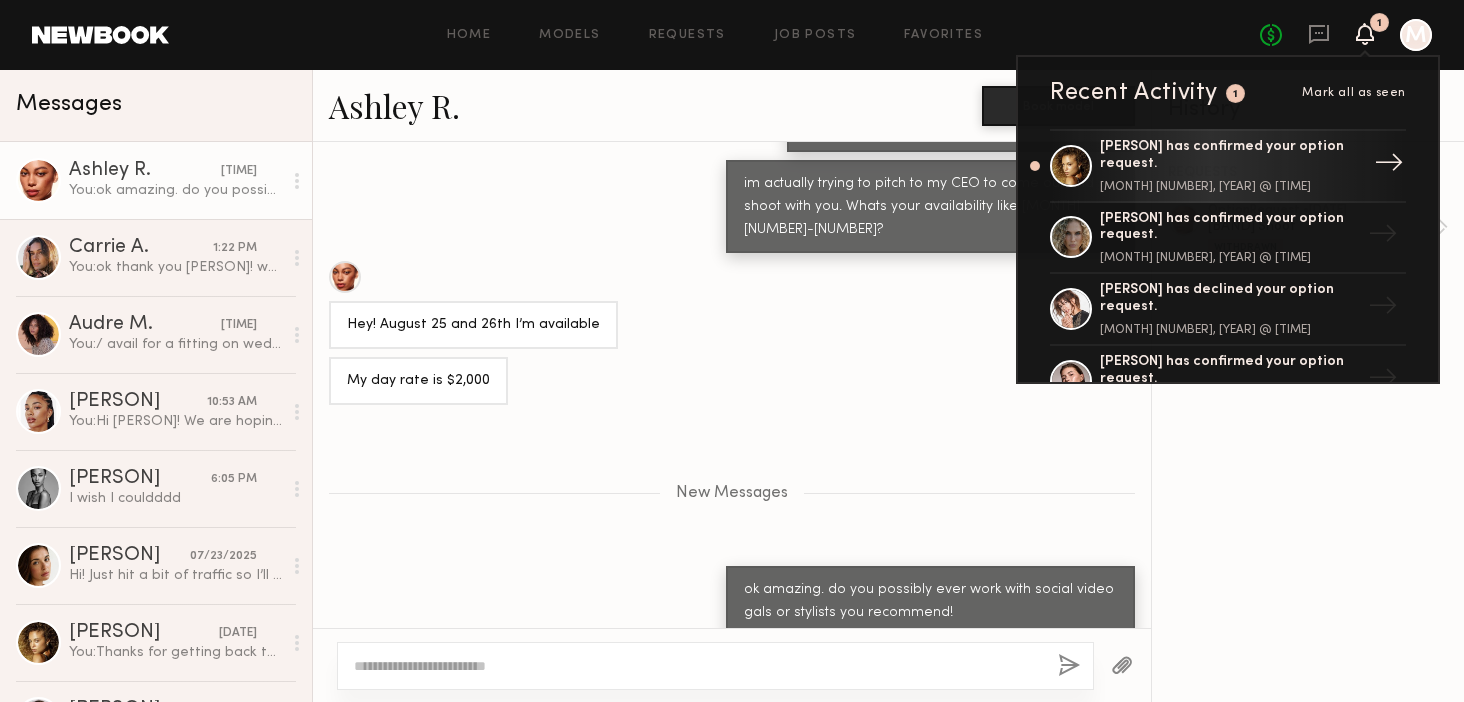 click on "[PERSON] has confirmed your option request." 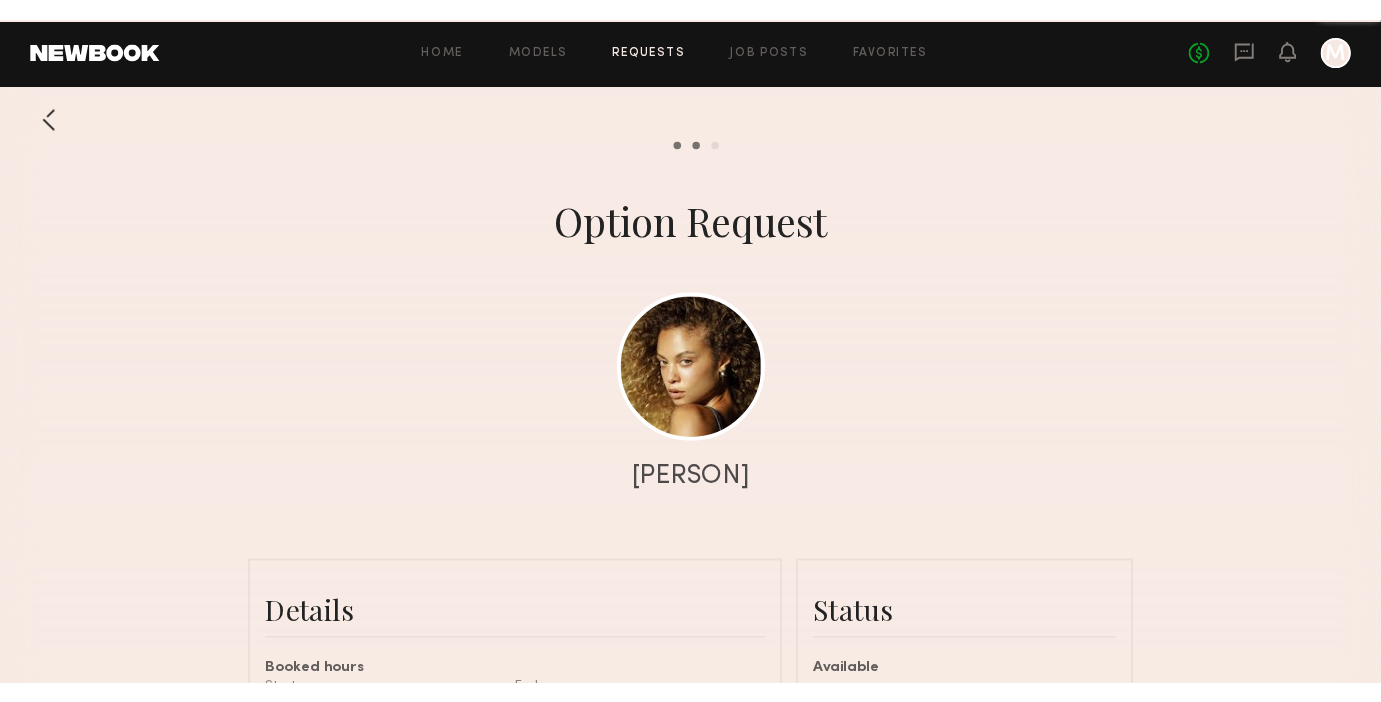 scroll, scrollTop: 1471, scrollLeft: 0, axis: vertical 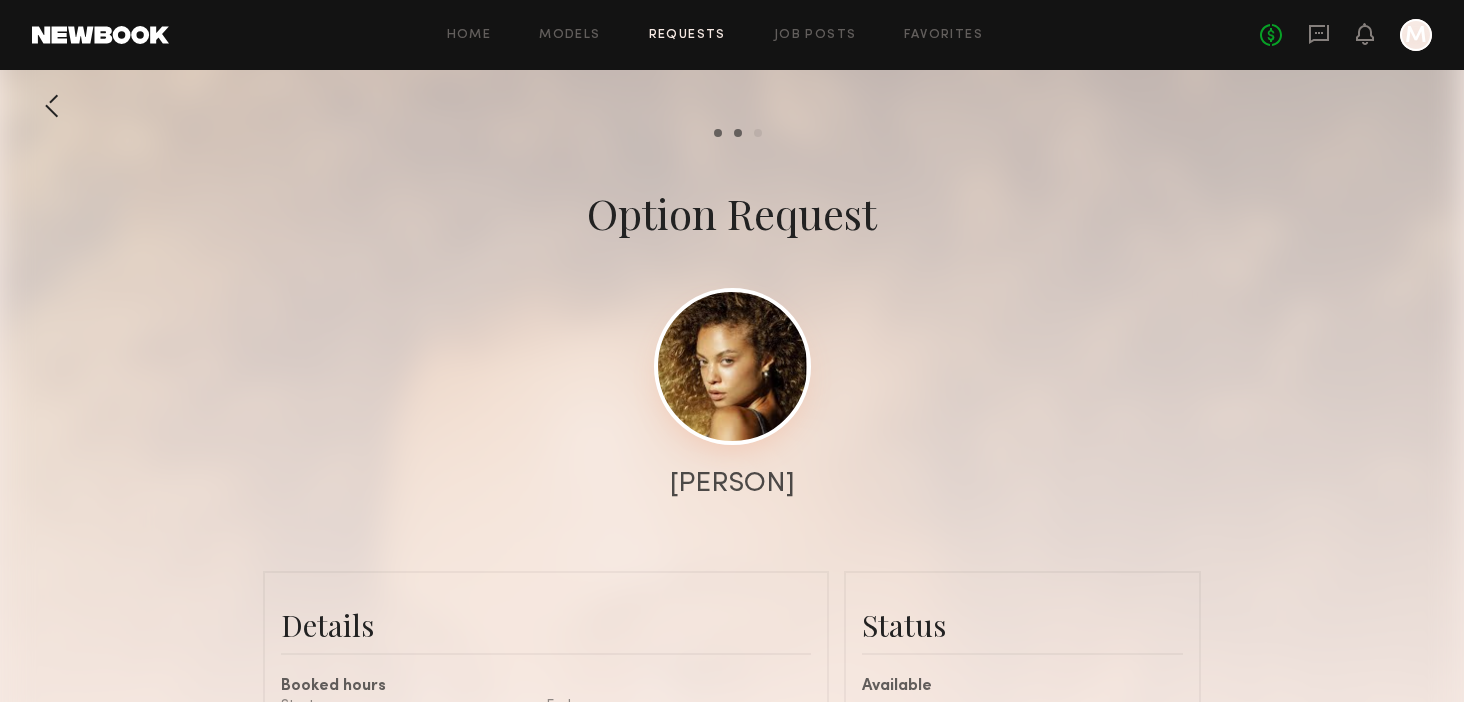 click 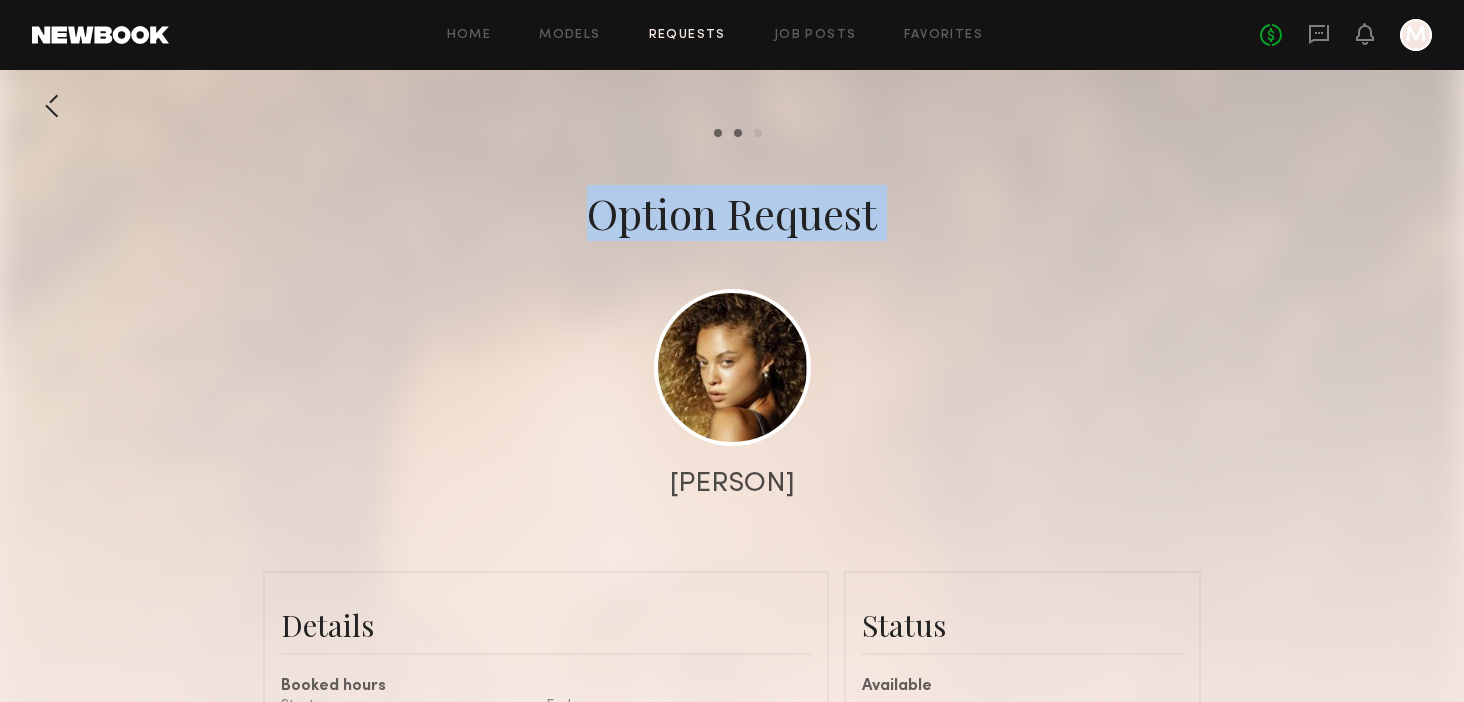 click on "Option Request [PERSON]" 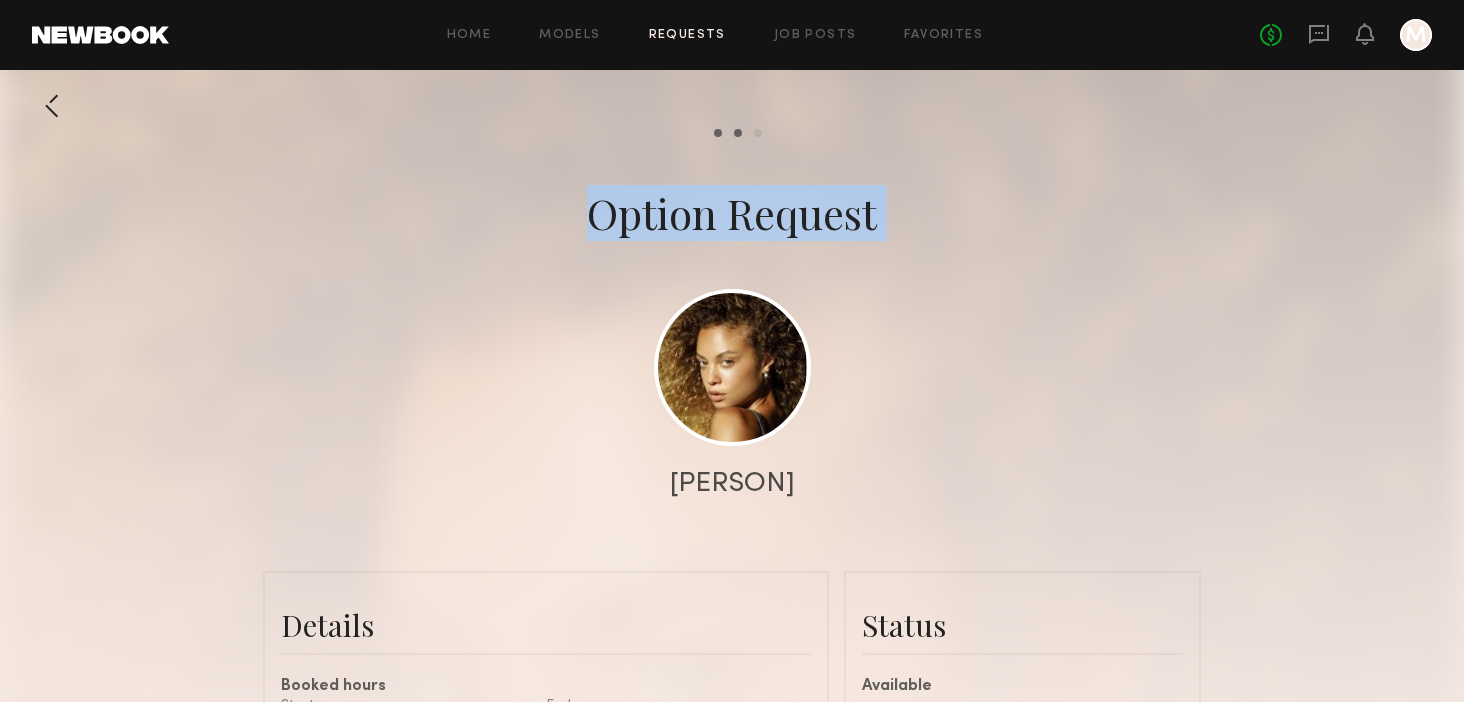 click on "Option Request" 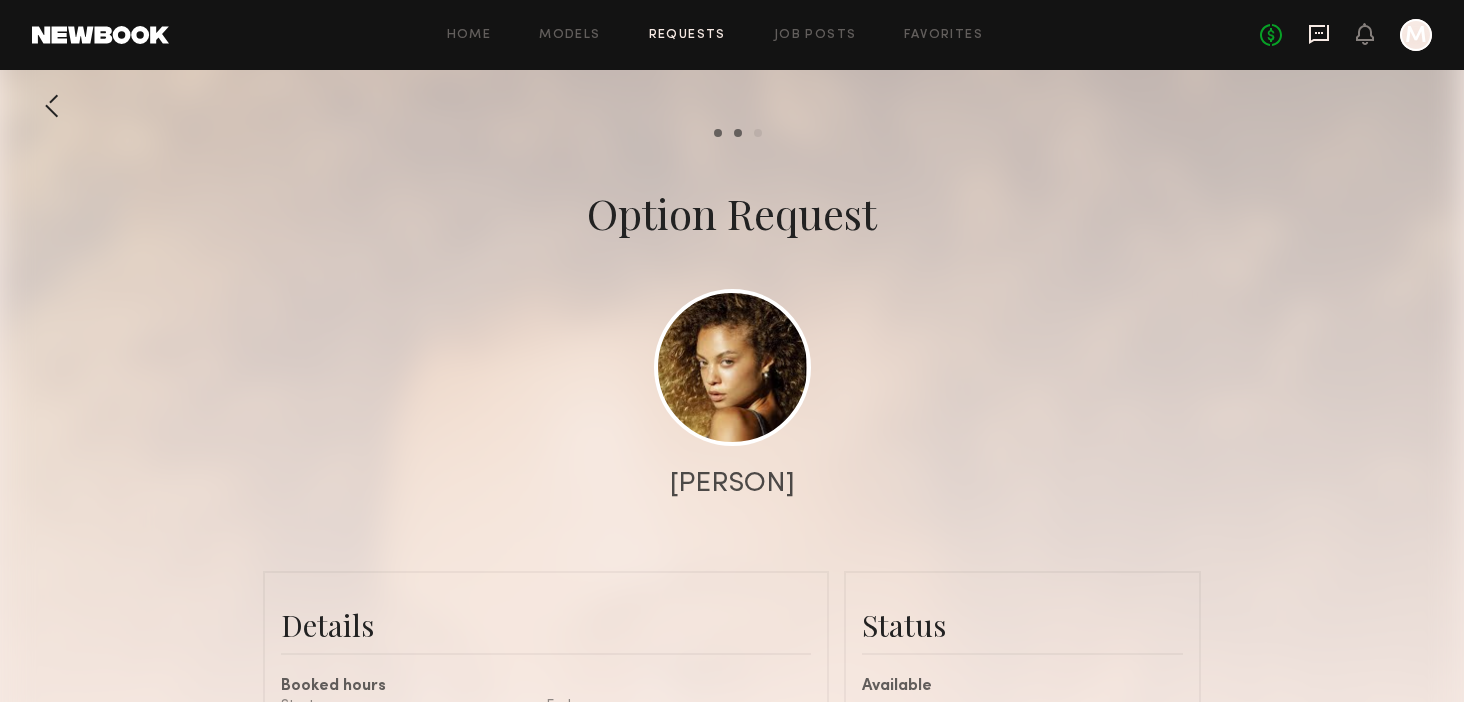 click 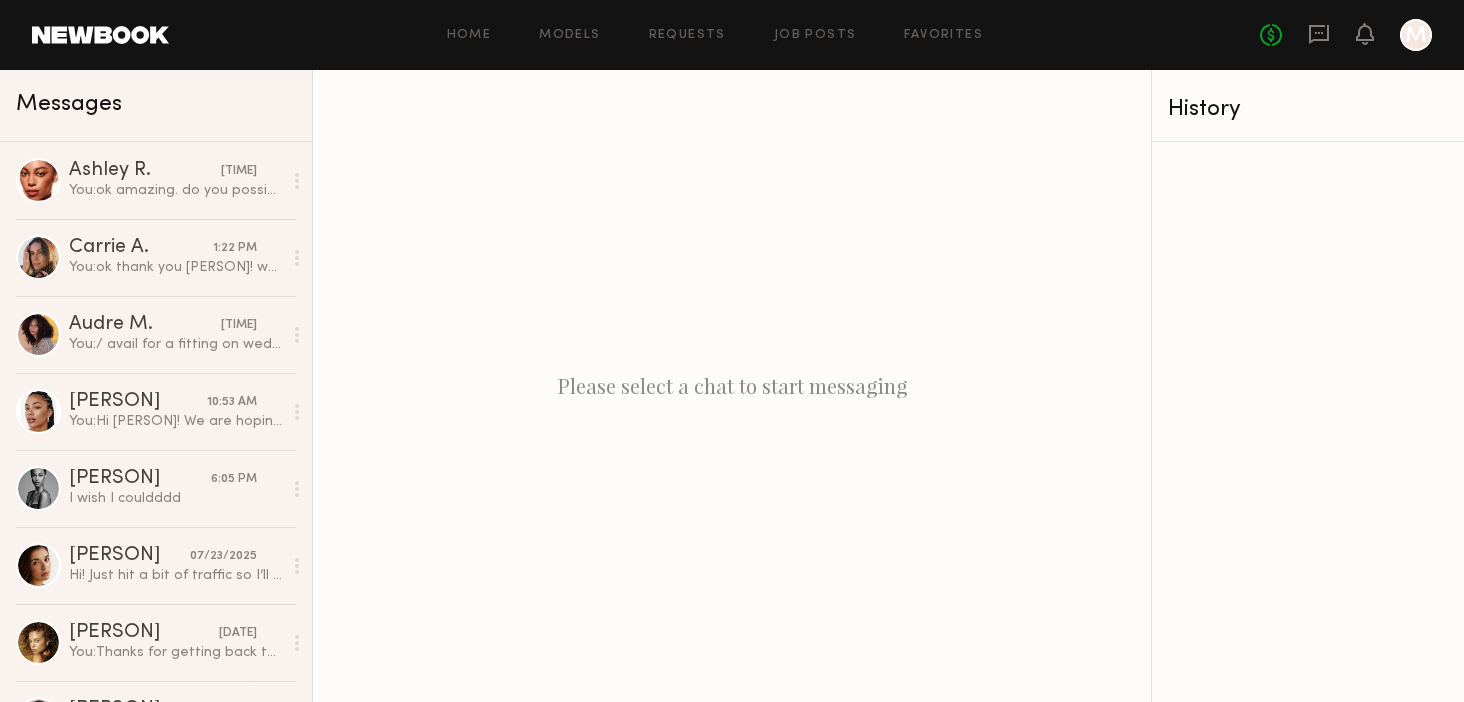 click on "Home Models Requests Job Posts Favorites Sign Out No fees up to $5,000 M" 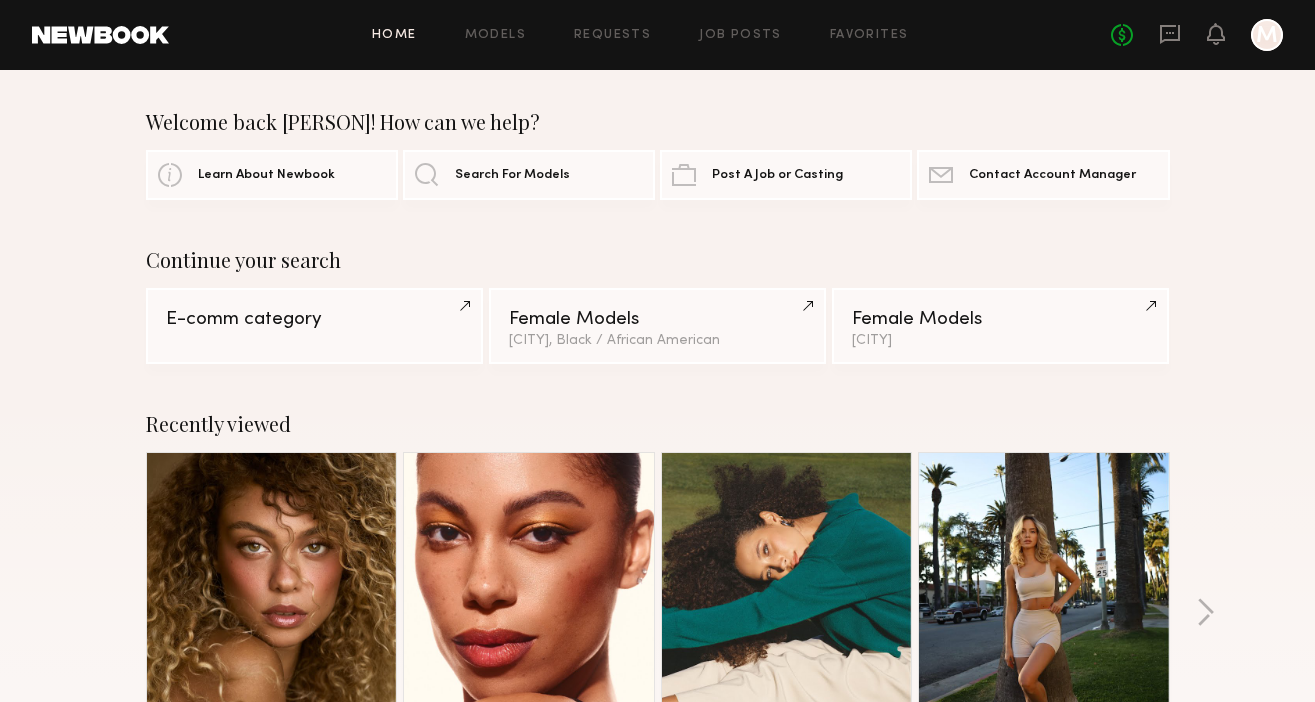 click on "Welcome back [PERSON]! How can we help? Learn About Newbook Search For Models Post A Job or Casting Contact Newbook Contact Account Manager Continue your search E-comm category Female Models [CITY], Black / African American Female Models [CITY] Recently viewed [PERSON] Favorite [CITY], [STATE] [PERSON] Favorited [CITY], [STATE] [PERSON] Favorite [CITY], [STATE] [PERSON] Favorite [CITY], [STATE] Recently approved by Newbook [PERSON] Favorite [CITY], [STATE] [PERSON] Favorite [CITY], [STATE] [PERSON] Favorite [CITY], [STATE] Recently updated profiles [PERSON] Favorite [CITY], [STATE] [PERSON] Favorite [CITY], [STATE] [PERSON] Favorite [CITY], [STATE] [PERSON] Favorite [CITY], [STATE] Most requested on Newbook [PERSON] Favorite [CITY], [STATE] [PERSON] Favorite [CITY], [STATE] [PERSON] Favorite [CITY], [STATE] [PERSON] Favorite [CITY], [STATE] Recent work by Newbook models & clients Models Download App Clients Browse Models How It Works Connect" 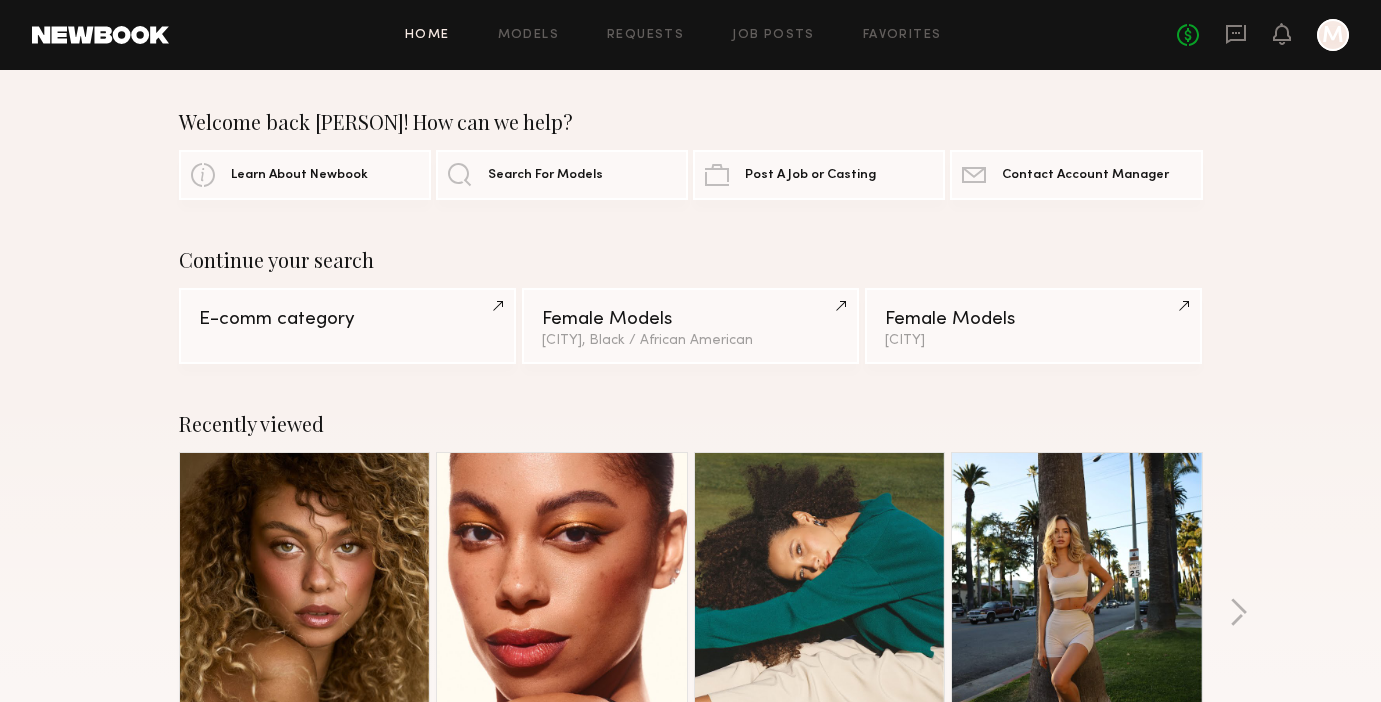click on "Welcome back [PERSON]! How can we help?" 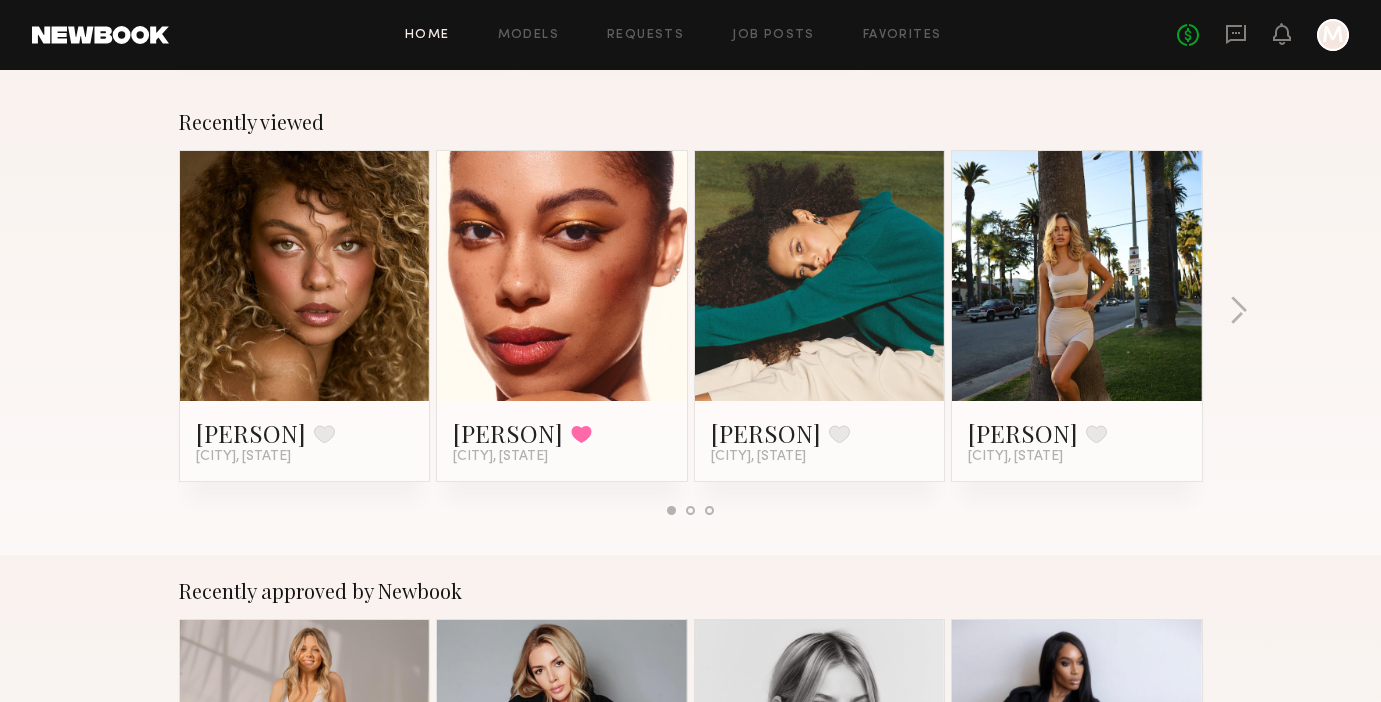 scroll, scrollTop: 285, scrollLeft: 0, axis: vertical 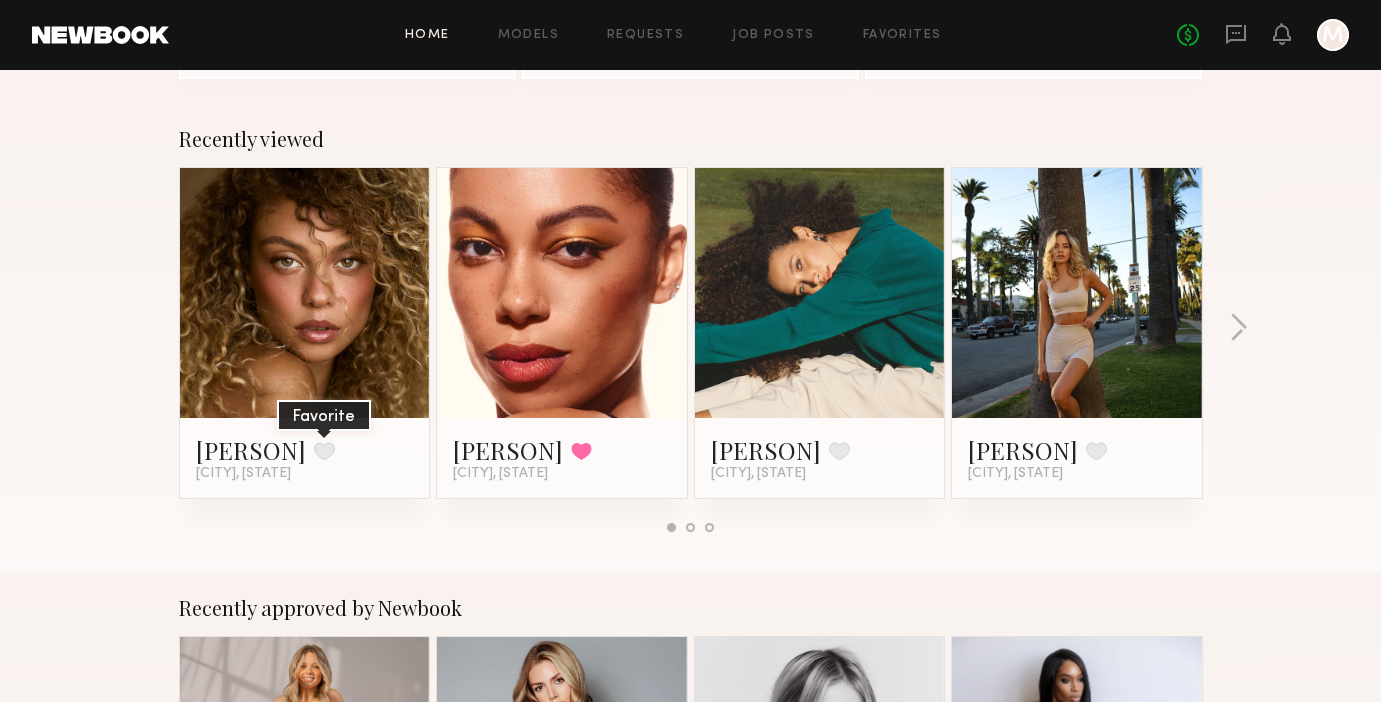 click 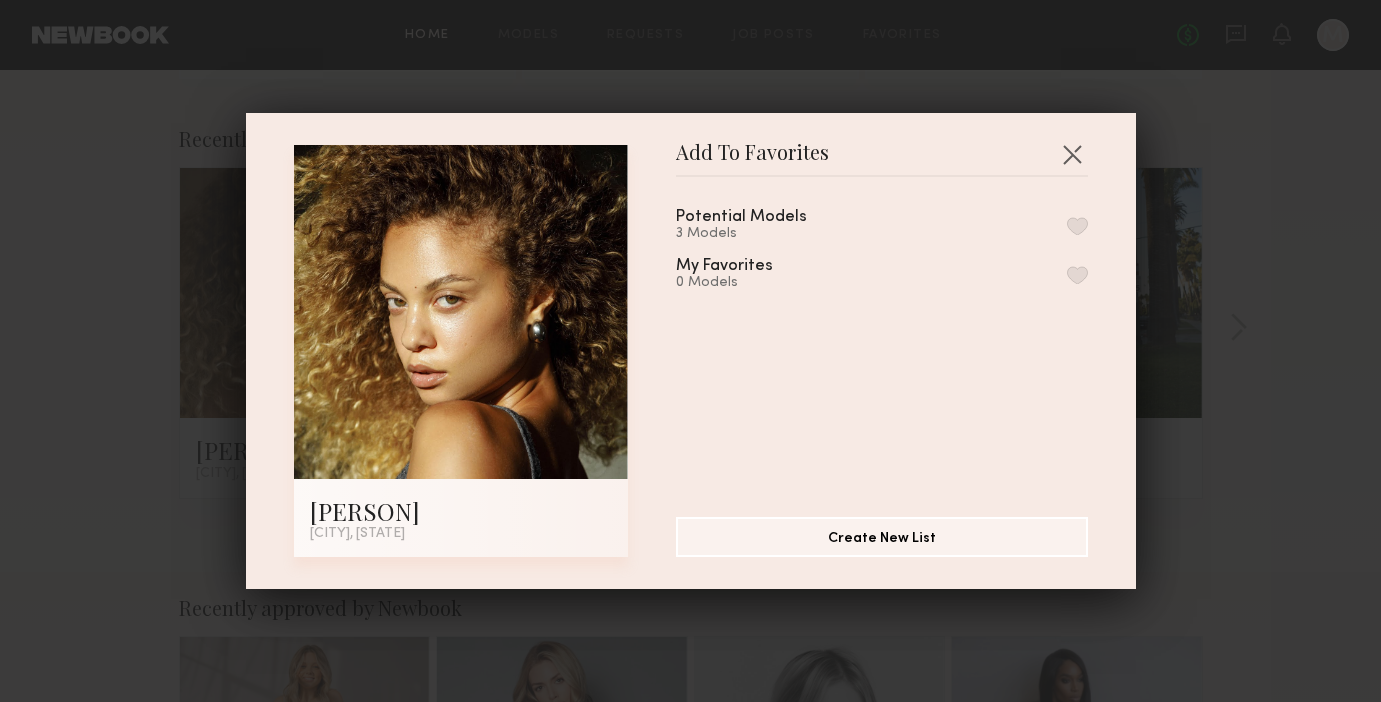 click at bounding box center (1077, 226) 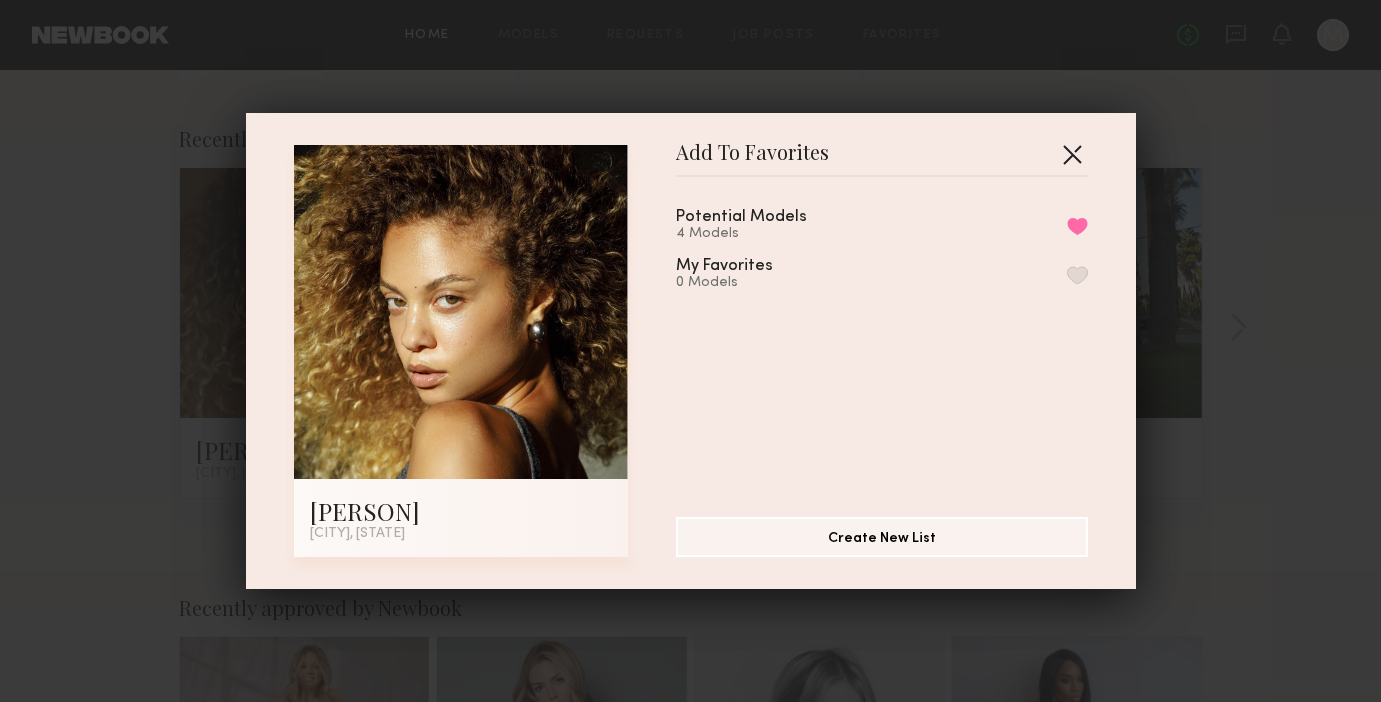 click at bounding box center (1072, 154) 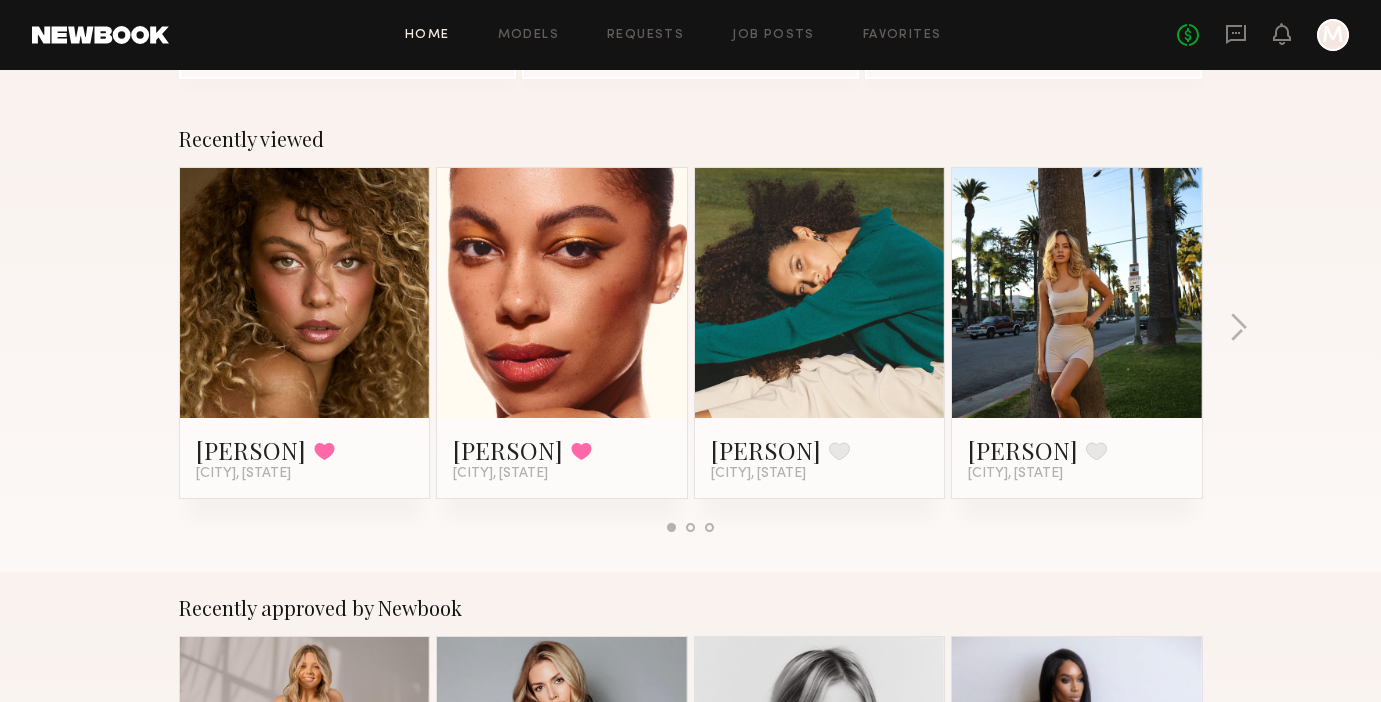 click on "Recently viewed [PERSON] Favorited [CITY], [STATE] [PERSON] Favorited [CITY], [STATE] [PERSON] Favorite [CITY], [STATE] [PERSON] Favorite [CITY], [STATE]" 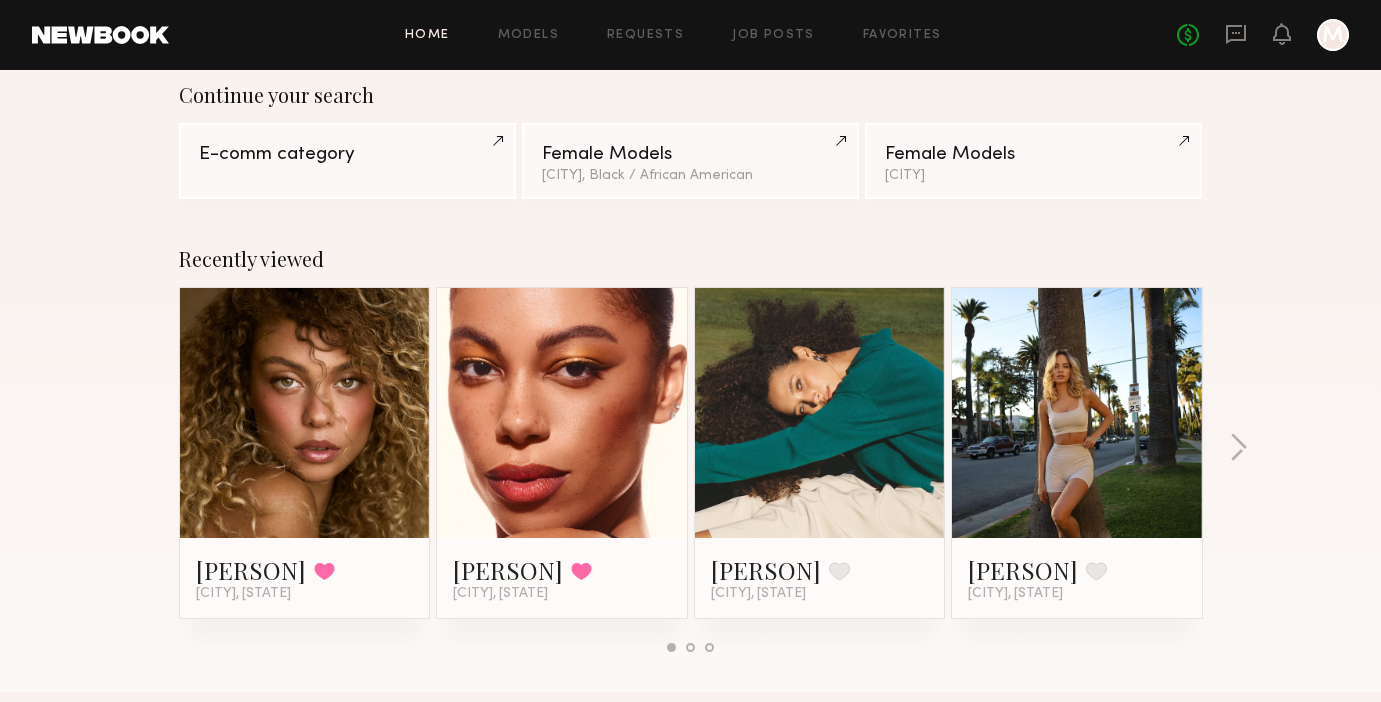 scroll, scrollTop: 0, scrollLeft: 0, axis: both 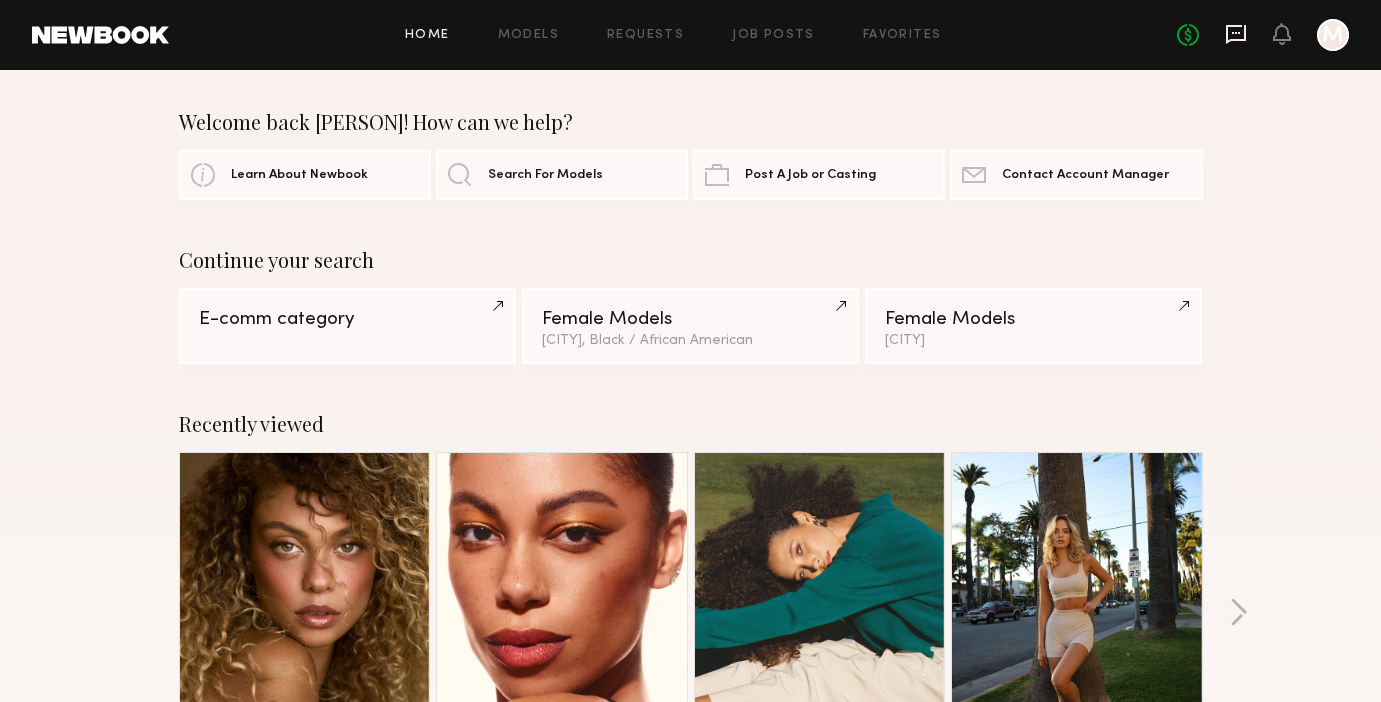 click 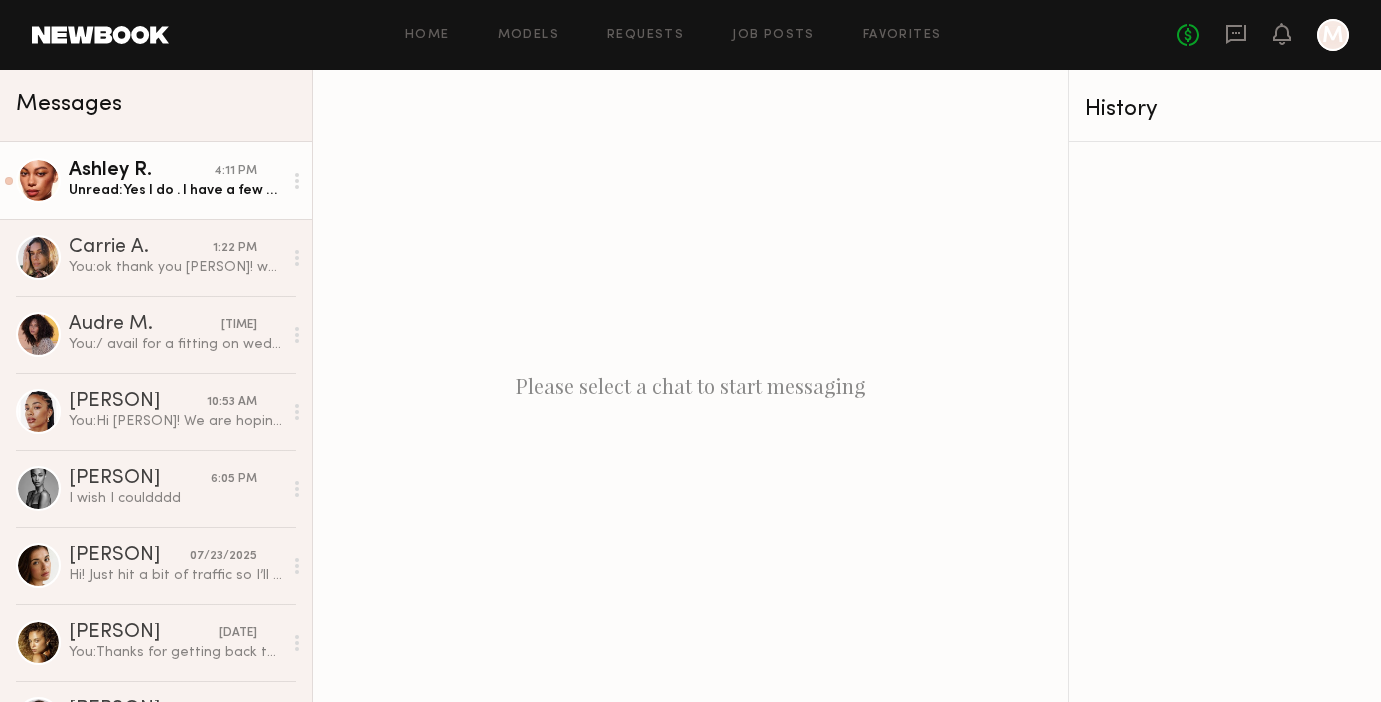 click on "[PERSON] [TIME] Unread: Yes I do . I have a few model friends and stylists" 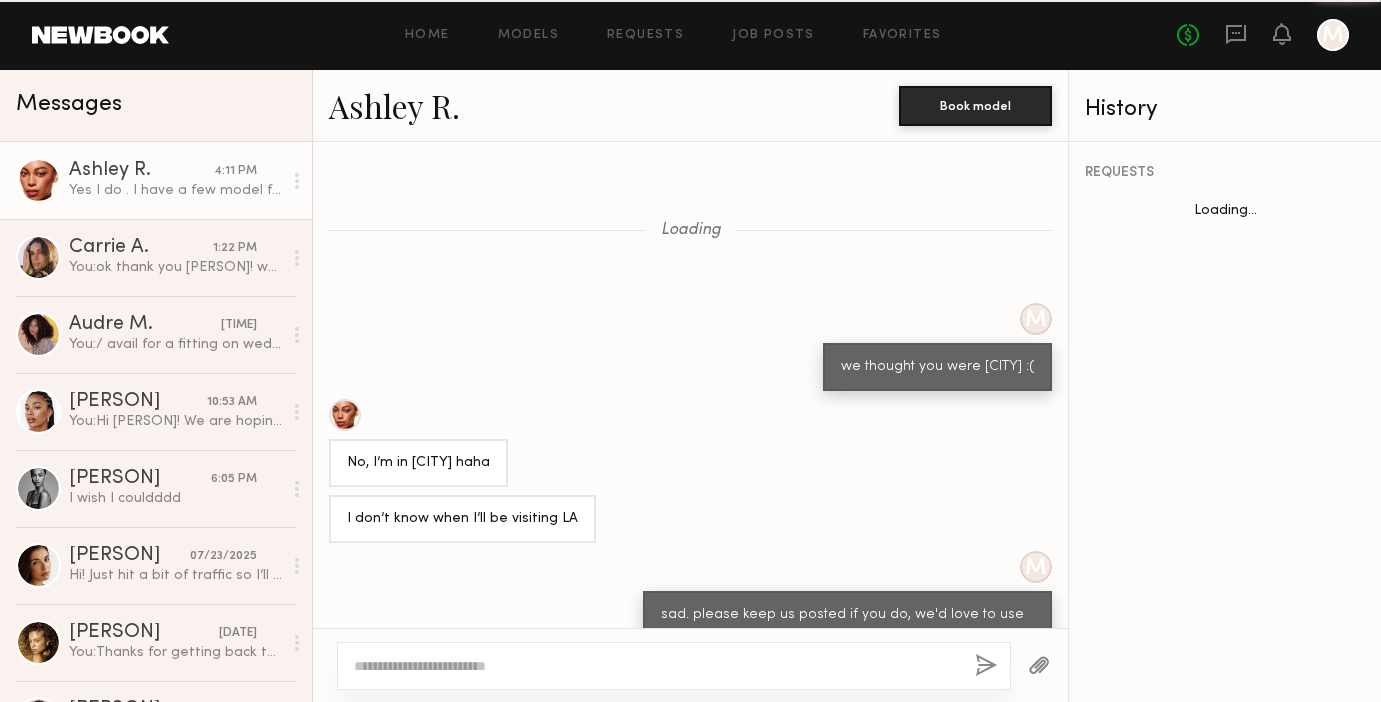 scroll, scrollTop: 855, scrollLeft: 0, axis: vertical 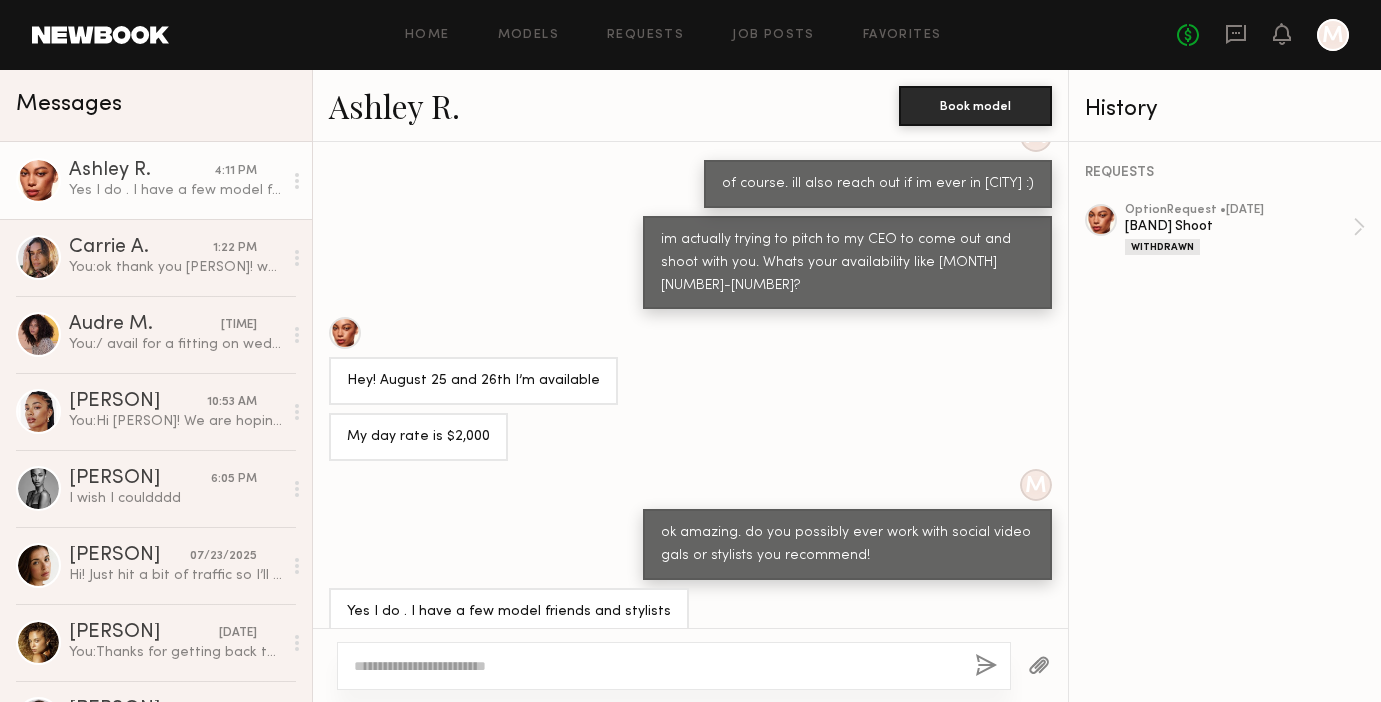click on "M ok amazing. do you possibly ever work with social video gals or stylists you recommend!" 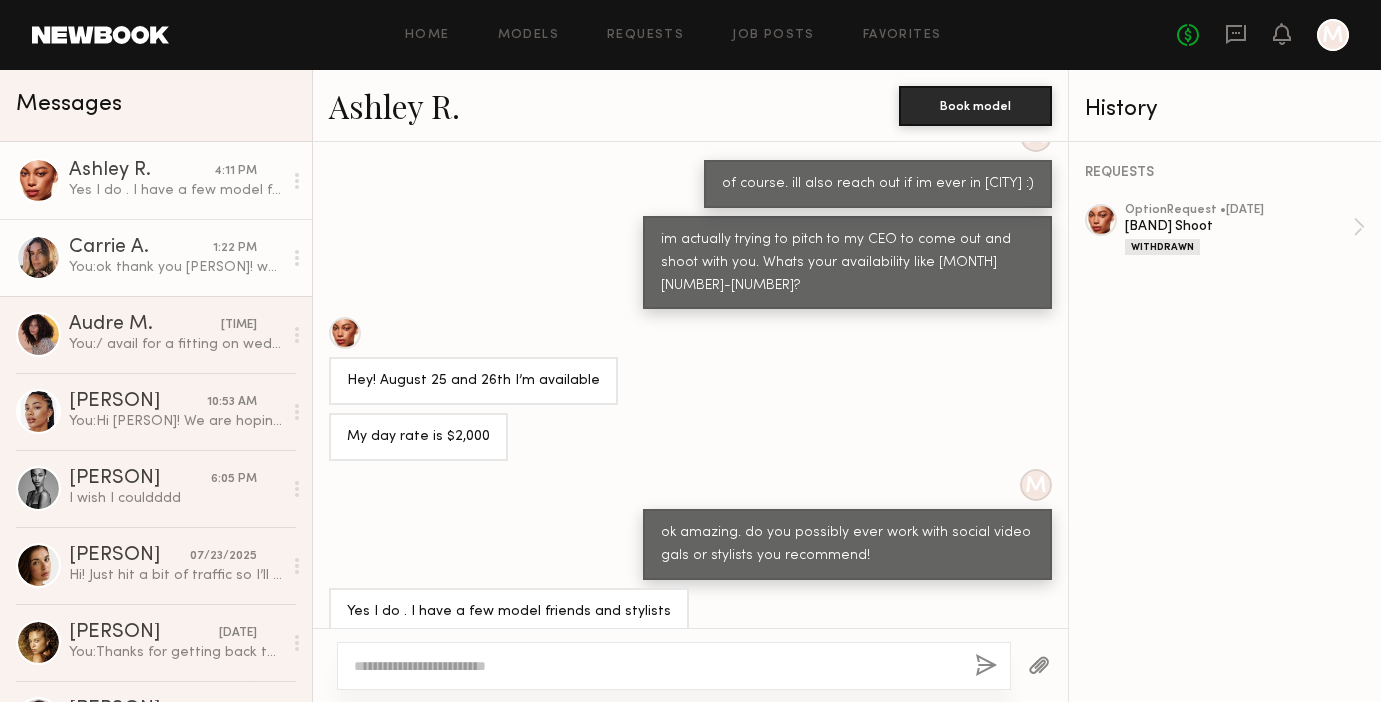 click on "You: ok thank you [PERSON]! we will circle back with you" 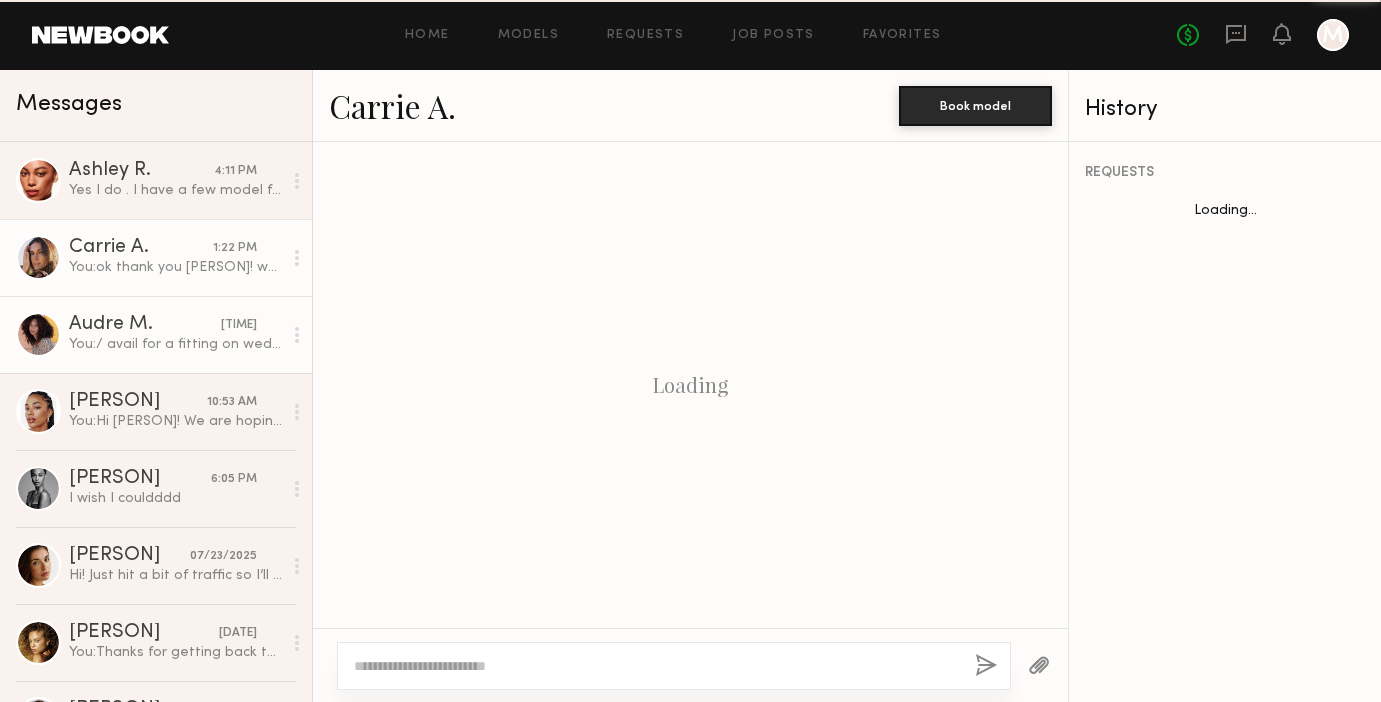 scroll, scrollTop: 1325, scrollLeft: 0, axis: vertical 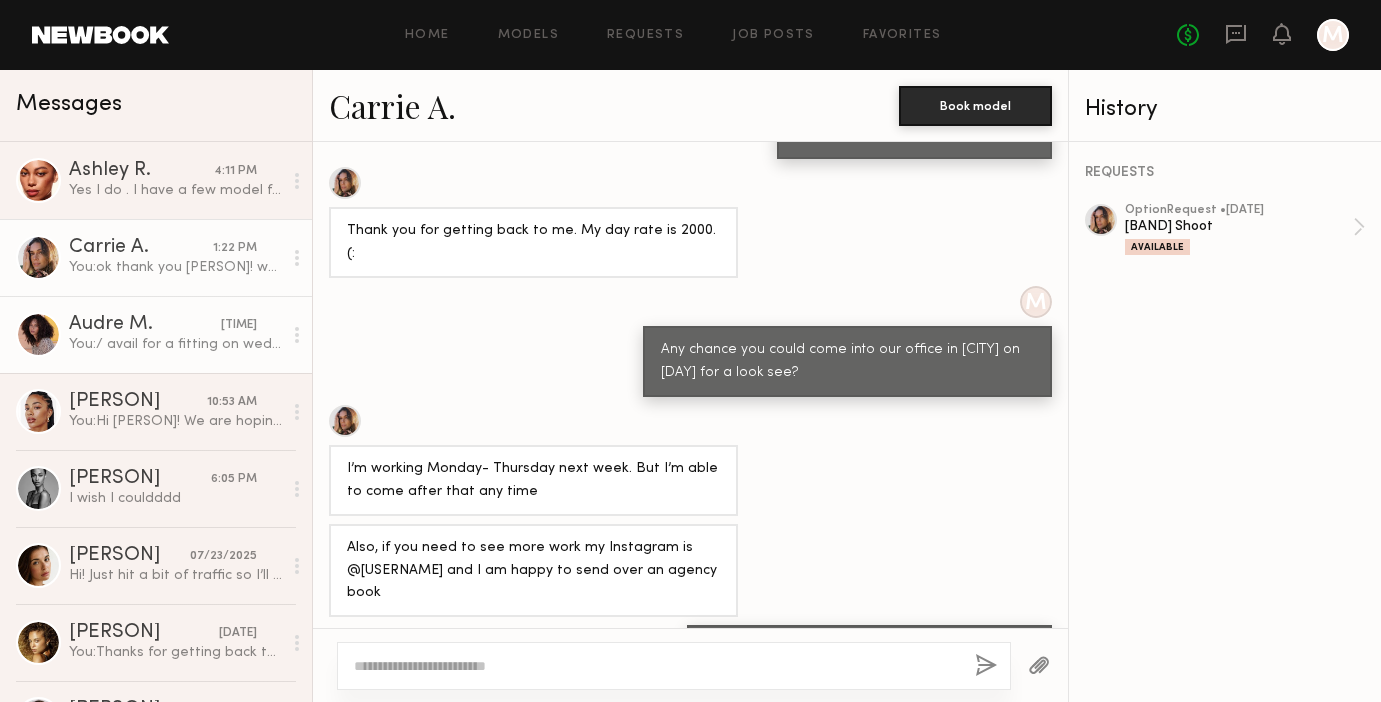 click on "You: / avail for a fitting on wednesday the 13th?" 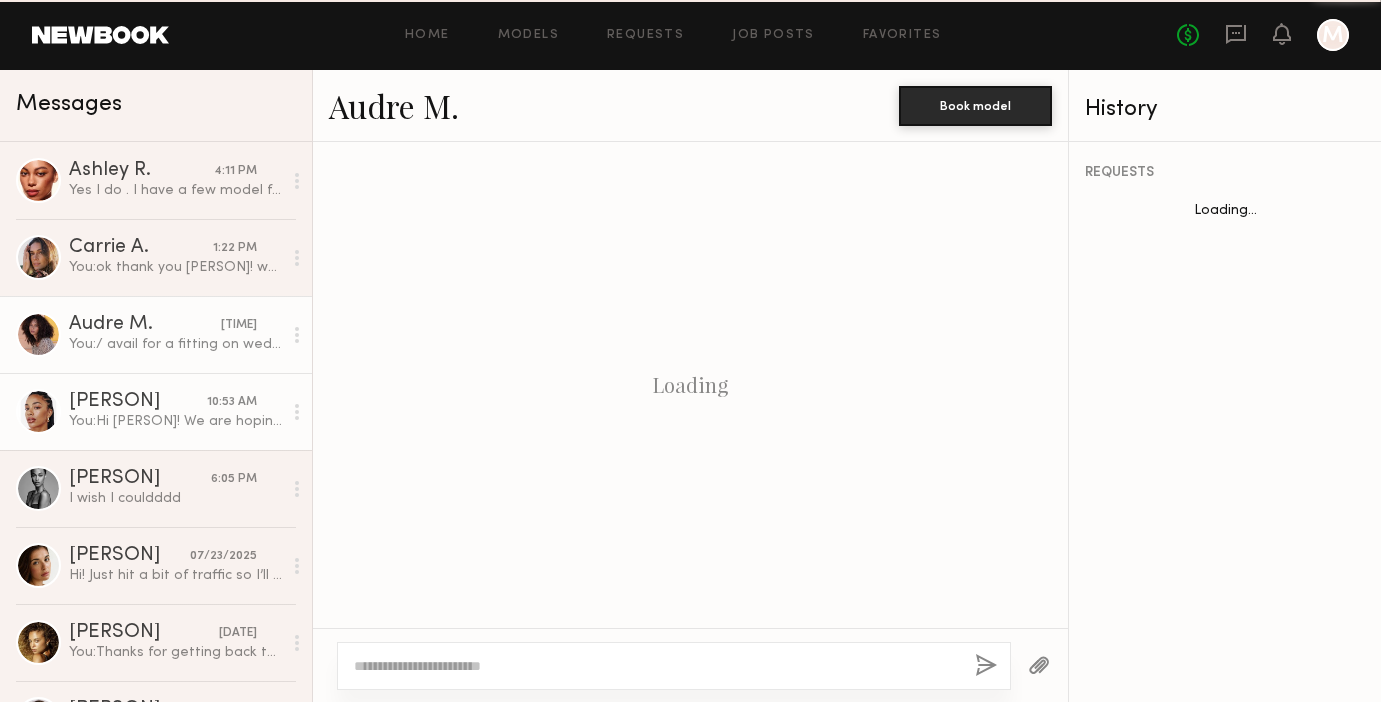 scroll, scrollTop: 697, scrollLeft: 0, axis: vertical 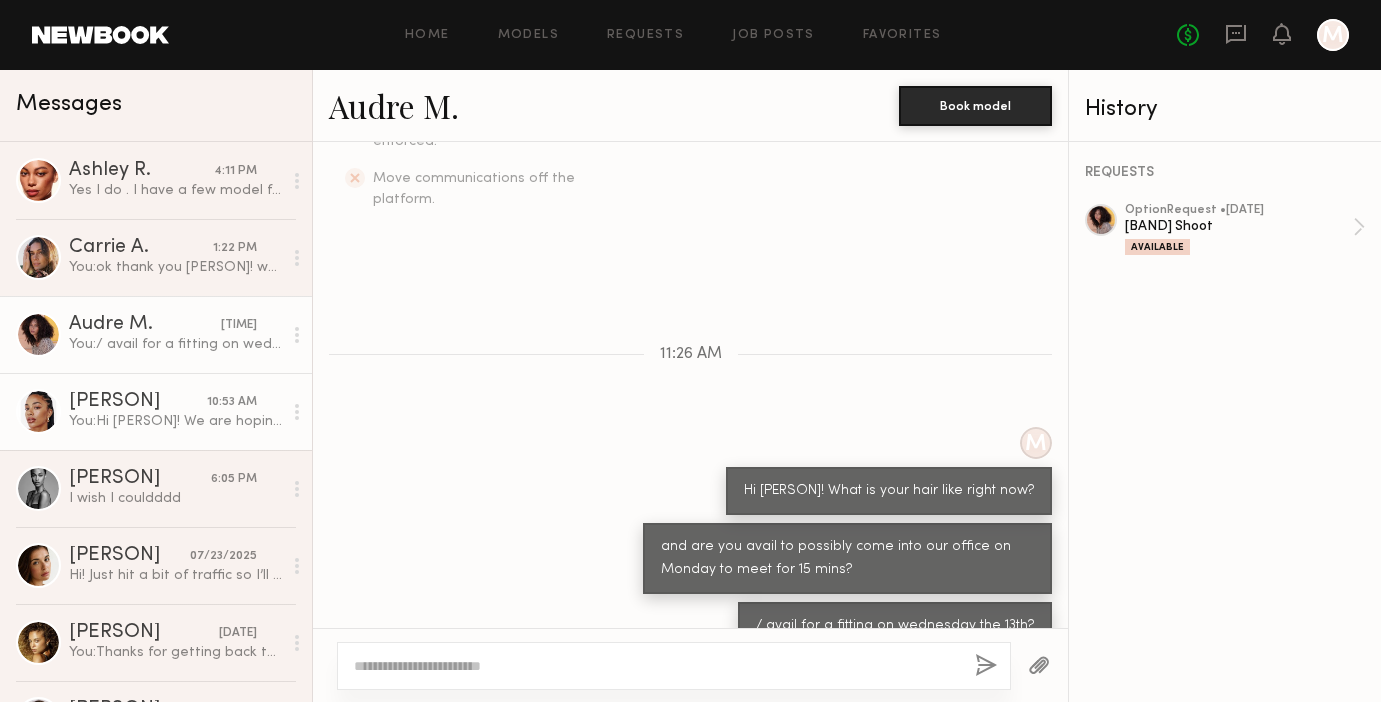 click on "[PERSON] [TIME] You: Hi [PERSON]! We are hoping to have you booked by the end of the day. Quick Q tho- would you be avail to come into our office in [CITY] on the 13th and do a 2-3 hr fitting as well? (paid obvi)" 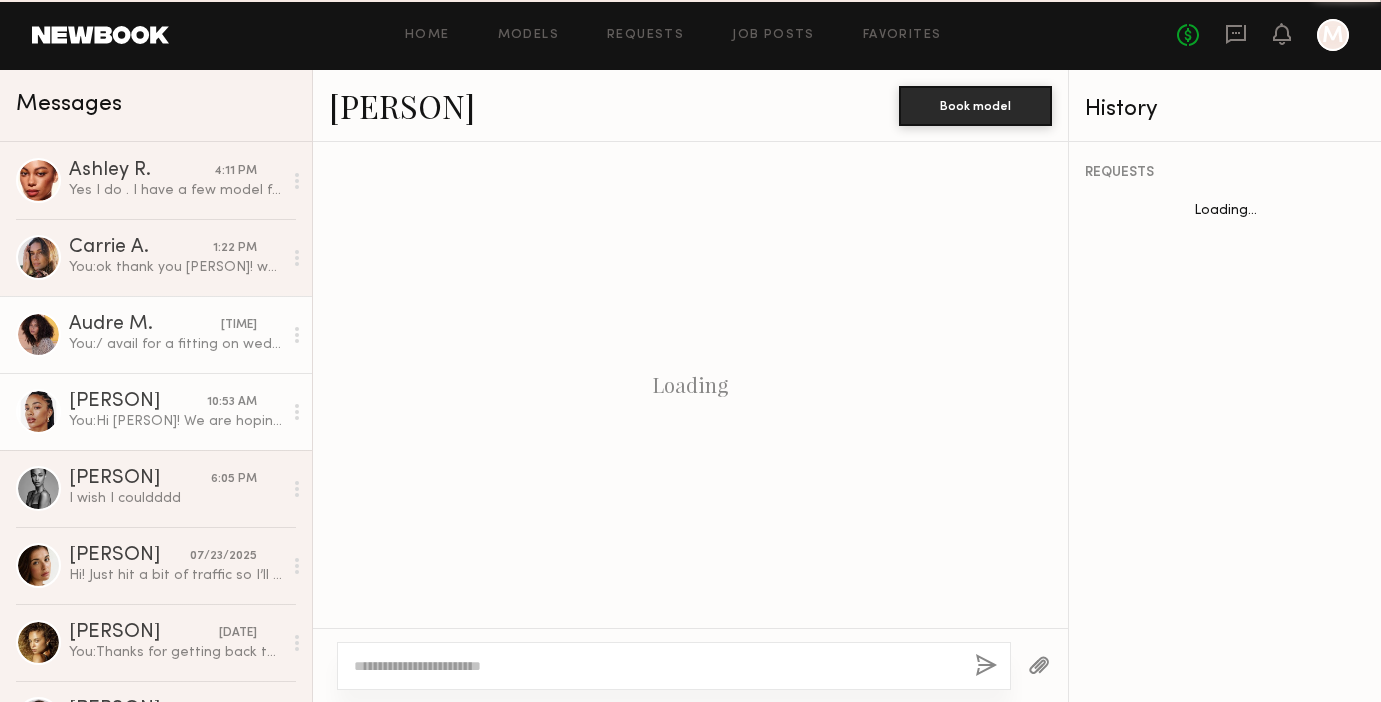 scroll, scrollTop: 631, scrollLeft: 0, axis: vertical 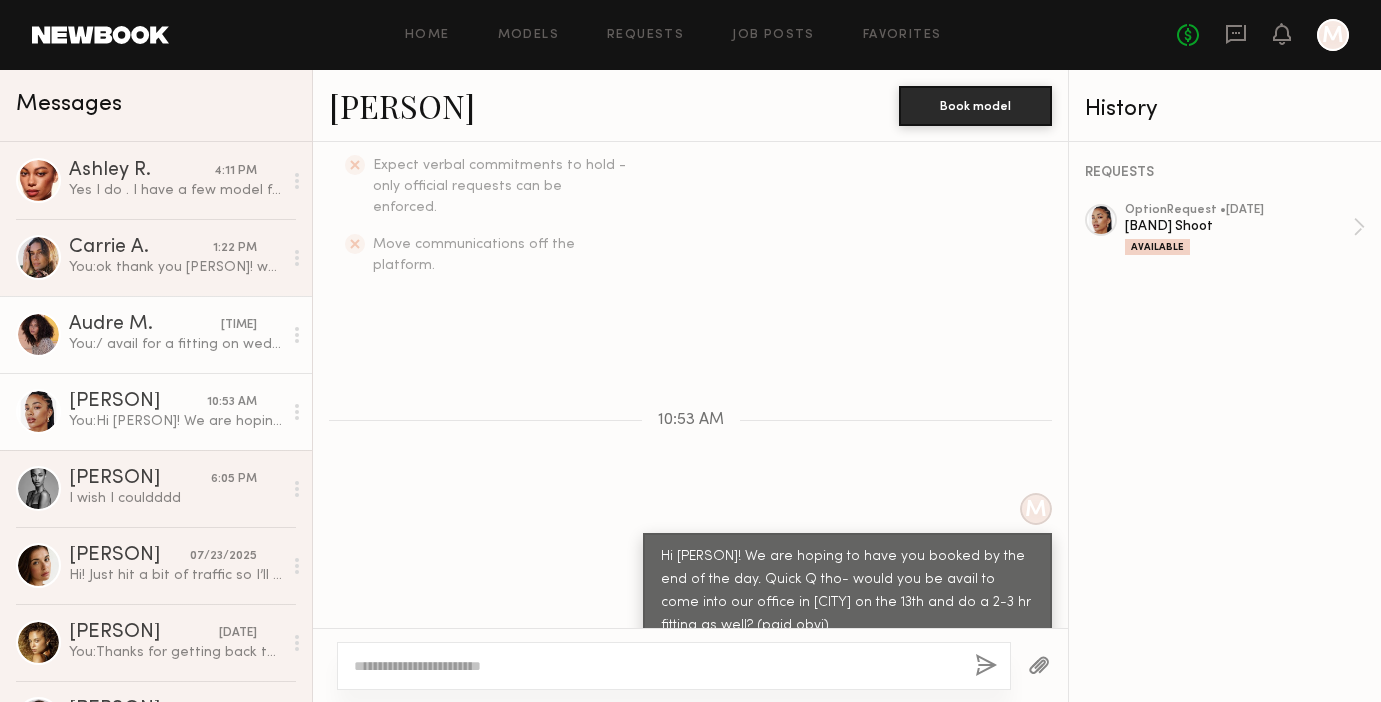 click on "You: / avail for a fitting on wednesday the 13th?" 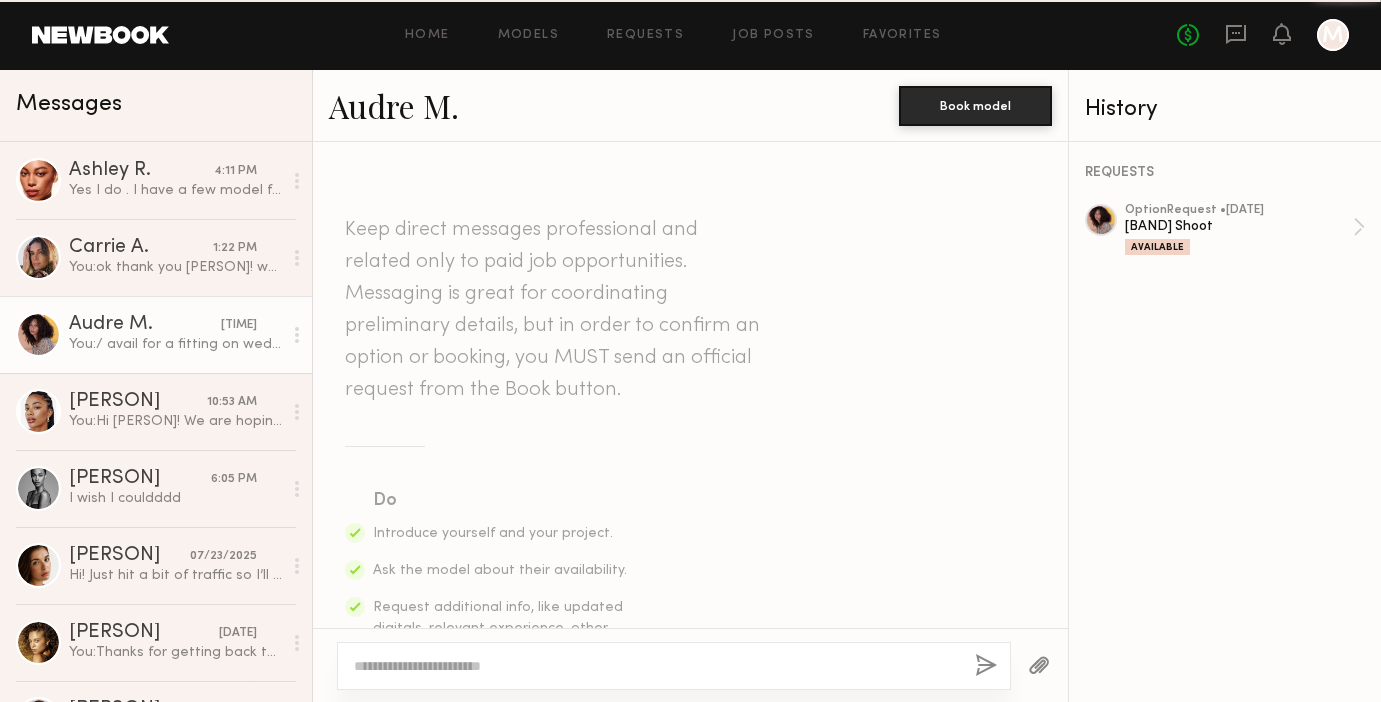 scroll, scrollTop: 697, scrollLeft: 0, axis: vertical 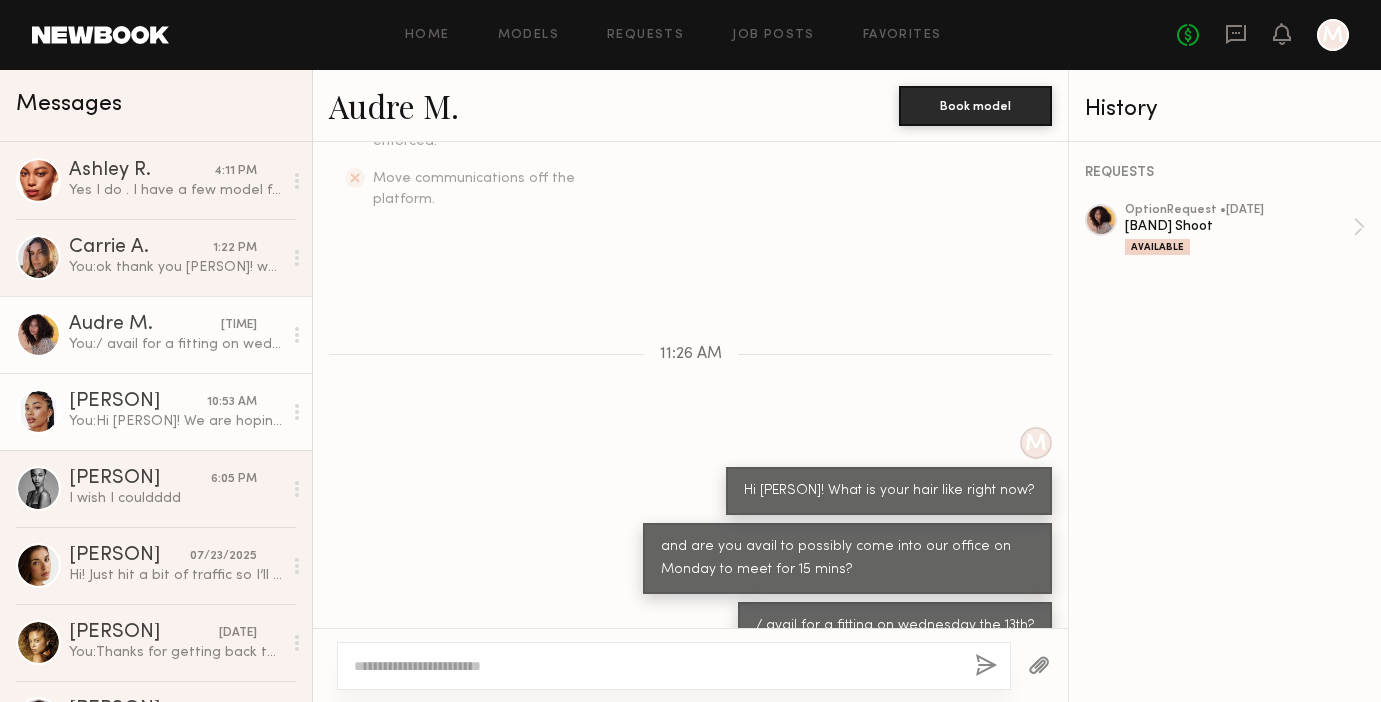 click on "You: Hi [PERSON]! We are hoping to have you booked by the end of the day. Quick Q tho- would you be avail to come into our office in [CITY] on the 13th and do a 2-3 hr fitting as well? (paid obvi)" 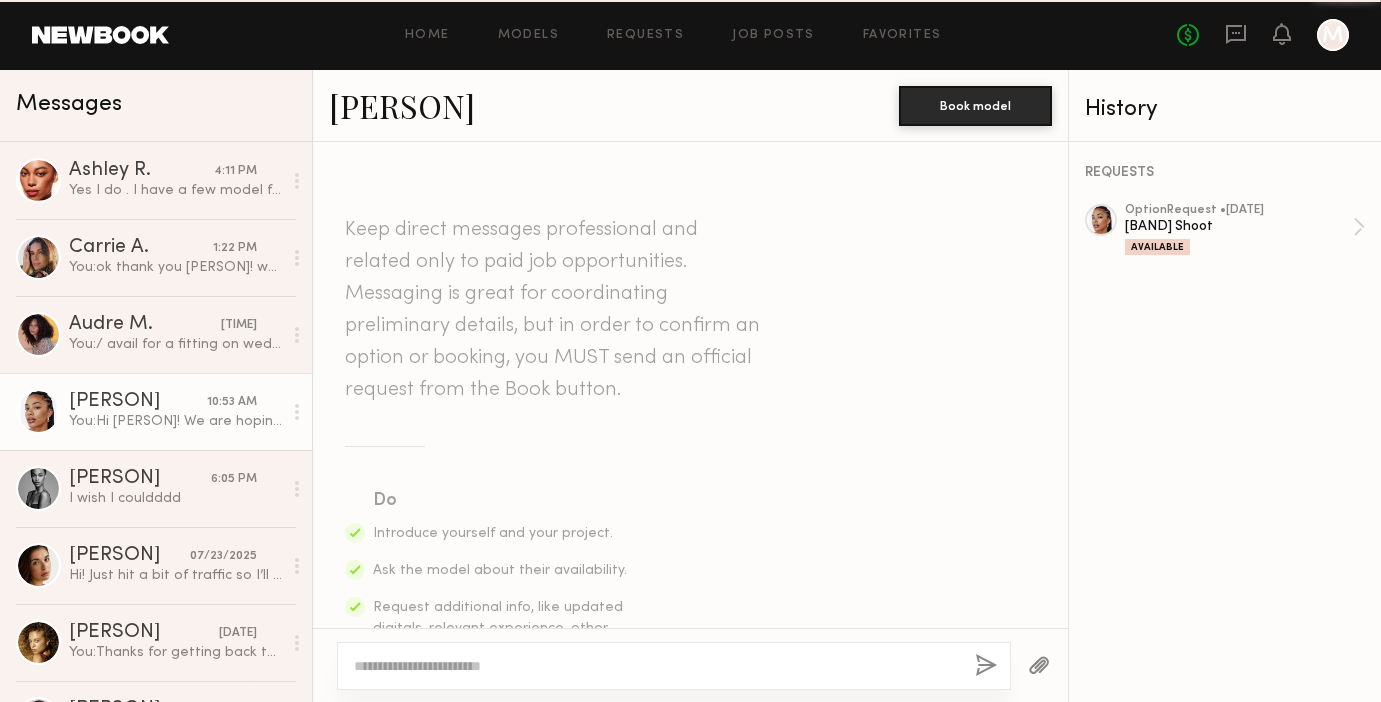 scroll, scrollTop: 631, scrollLeft: 0, axis: vertical 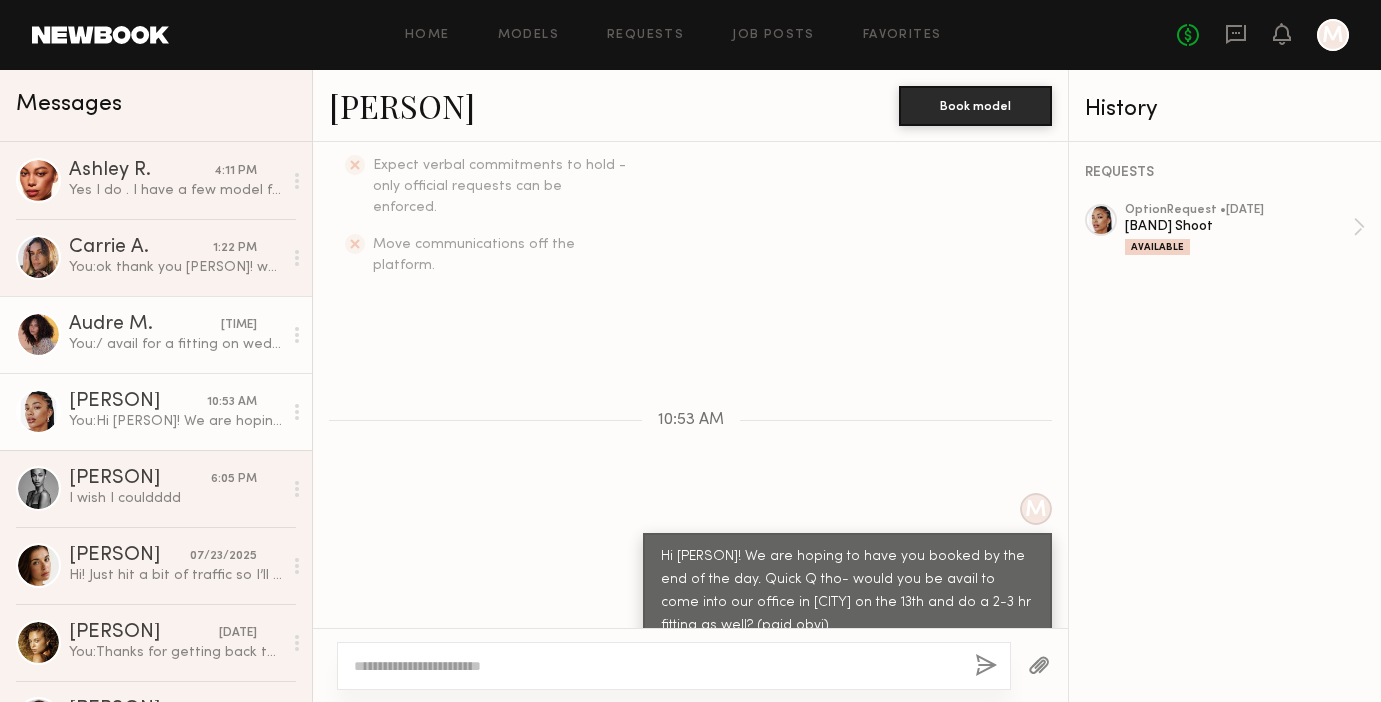 click on "You: / avail for a fitting on wednesday the 13th?" 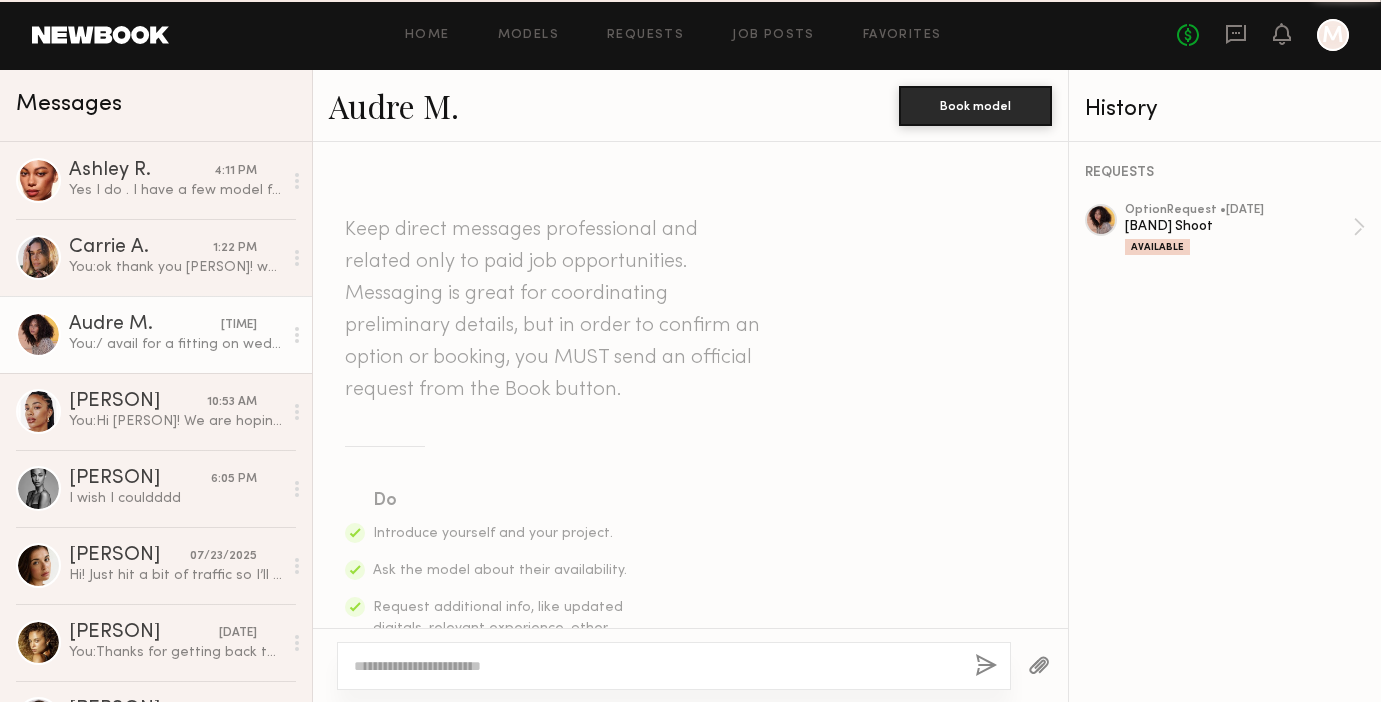 scroll, scrollTop: 697, scrollLeft: 0, axis: vertical 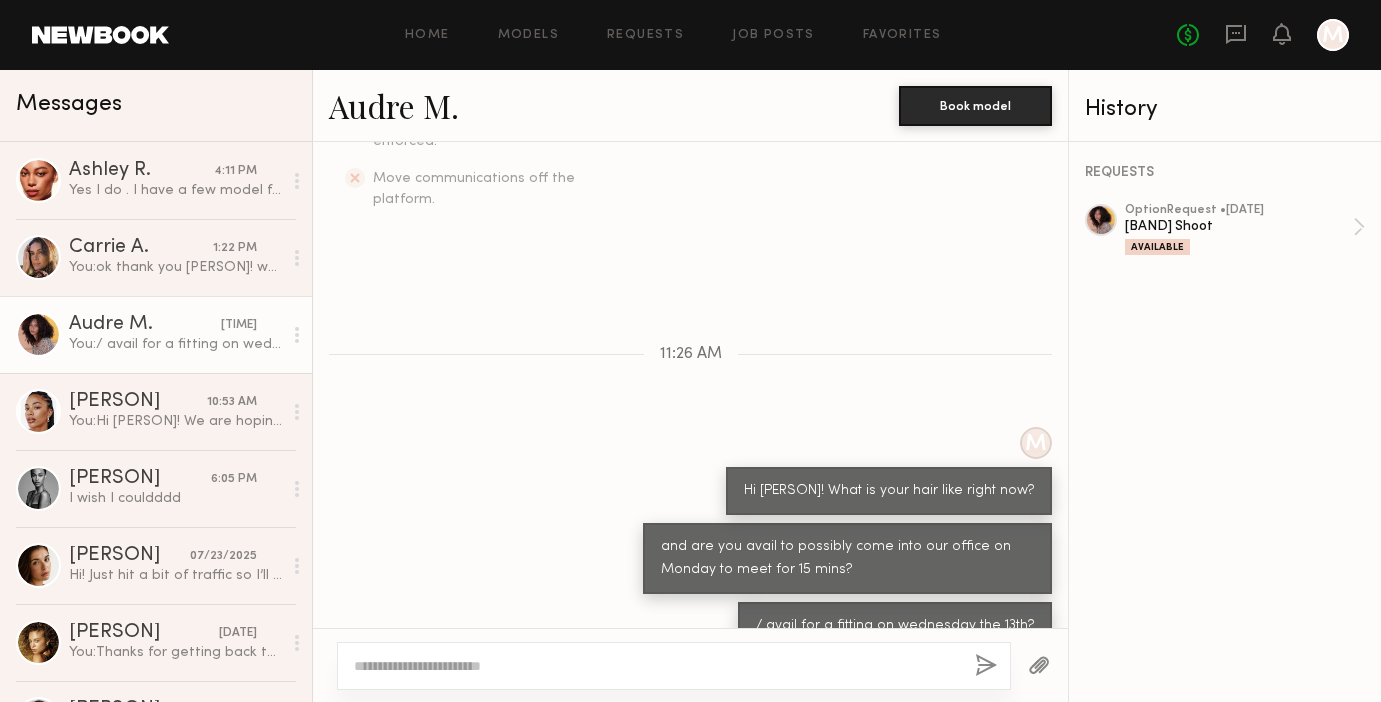 click 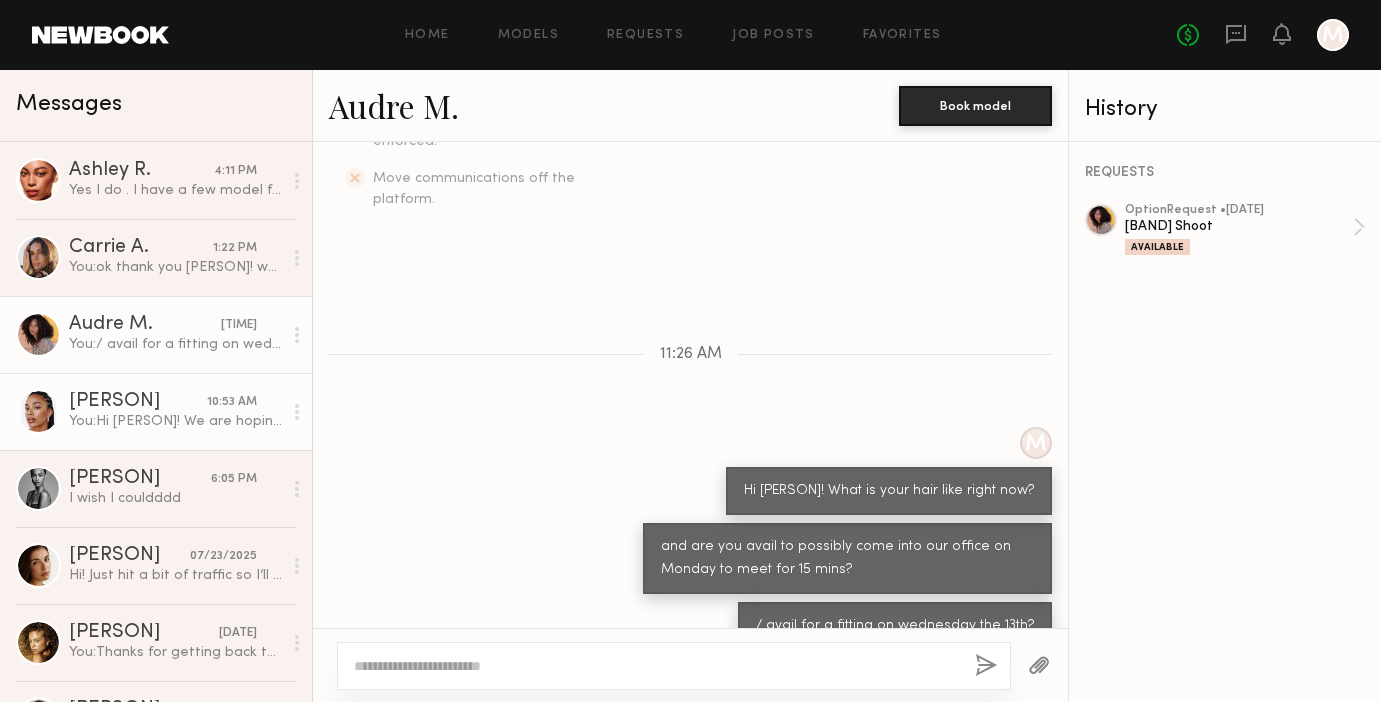 click on "You: Hi [PERSON]! We are hoping to have you booked by the end of the day. Quick Q tho- would you be avail to come into our office in [CITY] on the 13th and do a 2-3 hr fitting as well? (paid obvi)" 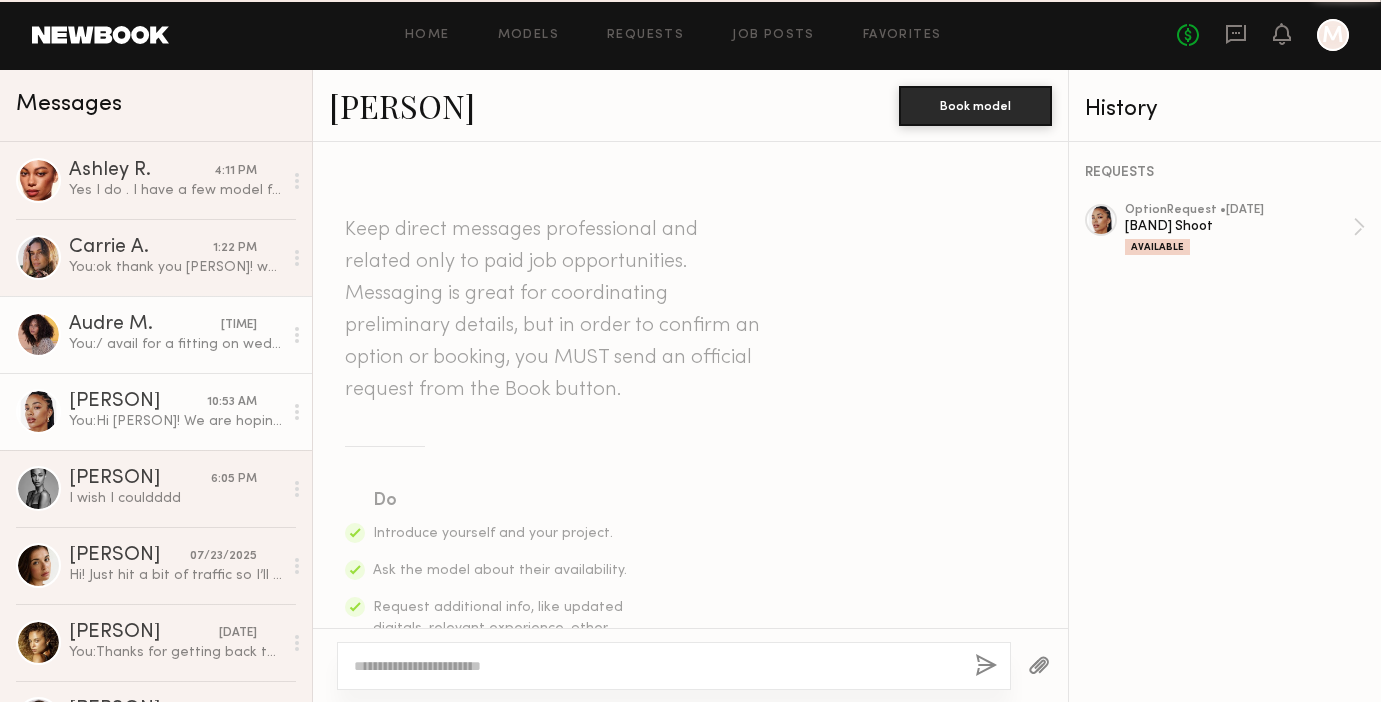 scroll, scrollTop: 631, scrollLeft: 0, axis: vertical 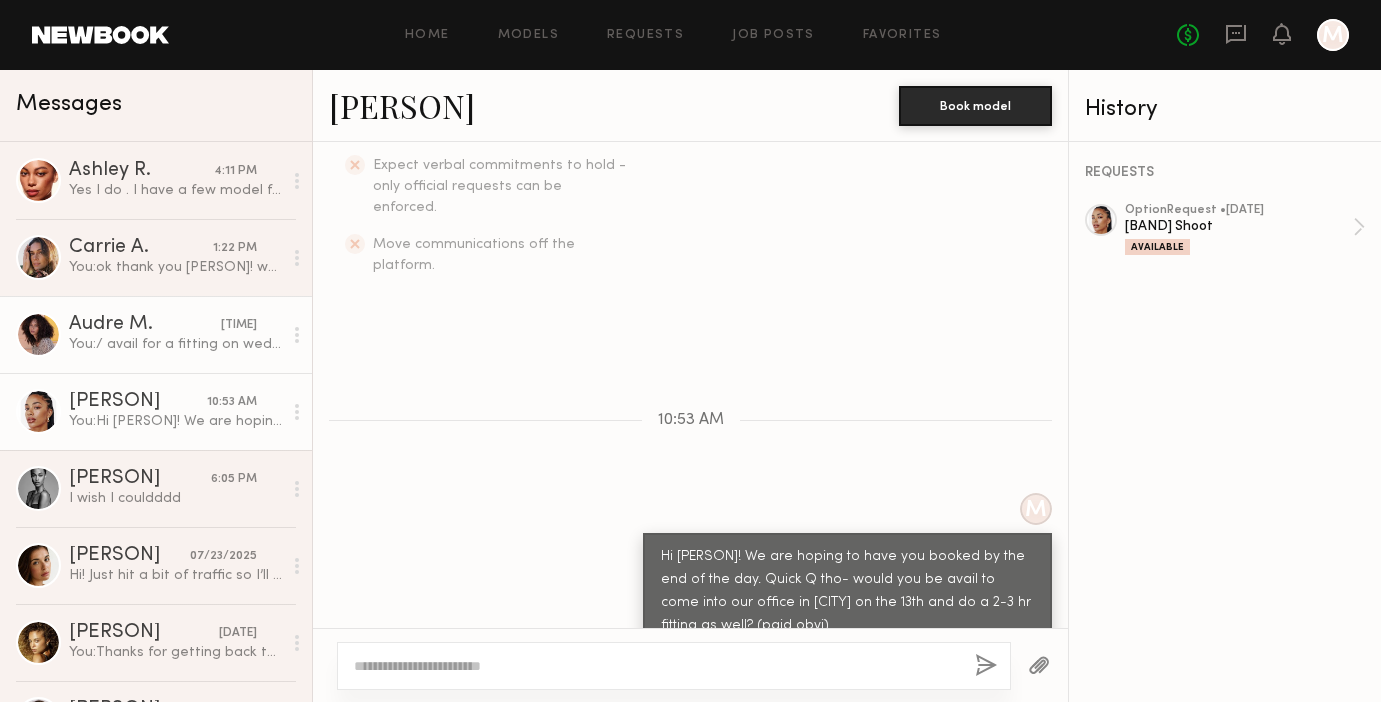 click on "Audre M." 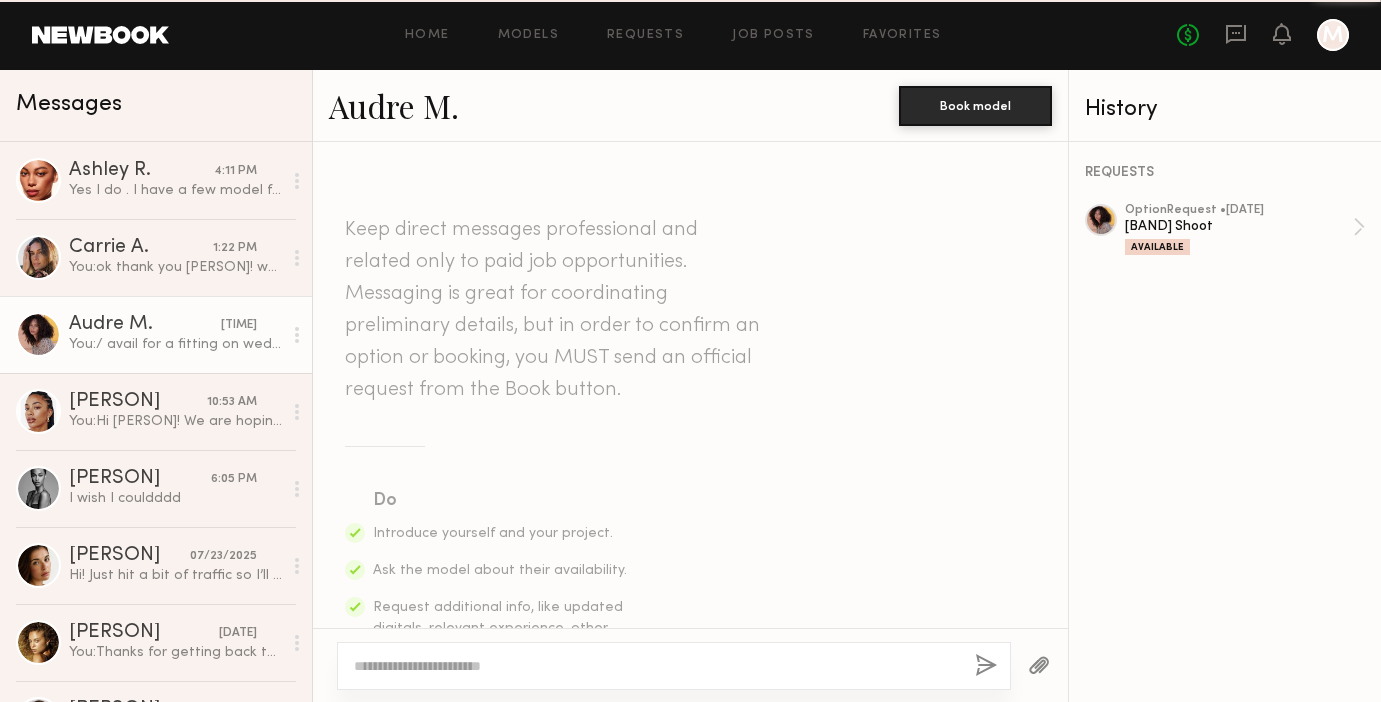 scroll, scrollTop: 697, scrollLeft: 0, axis: vertical 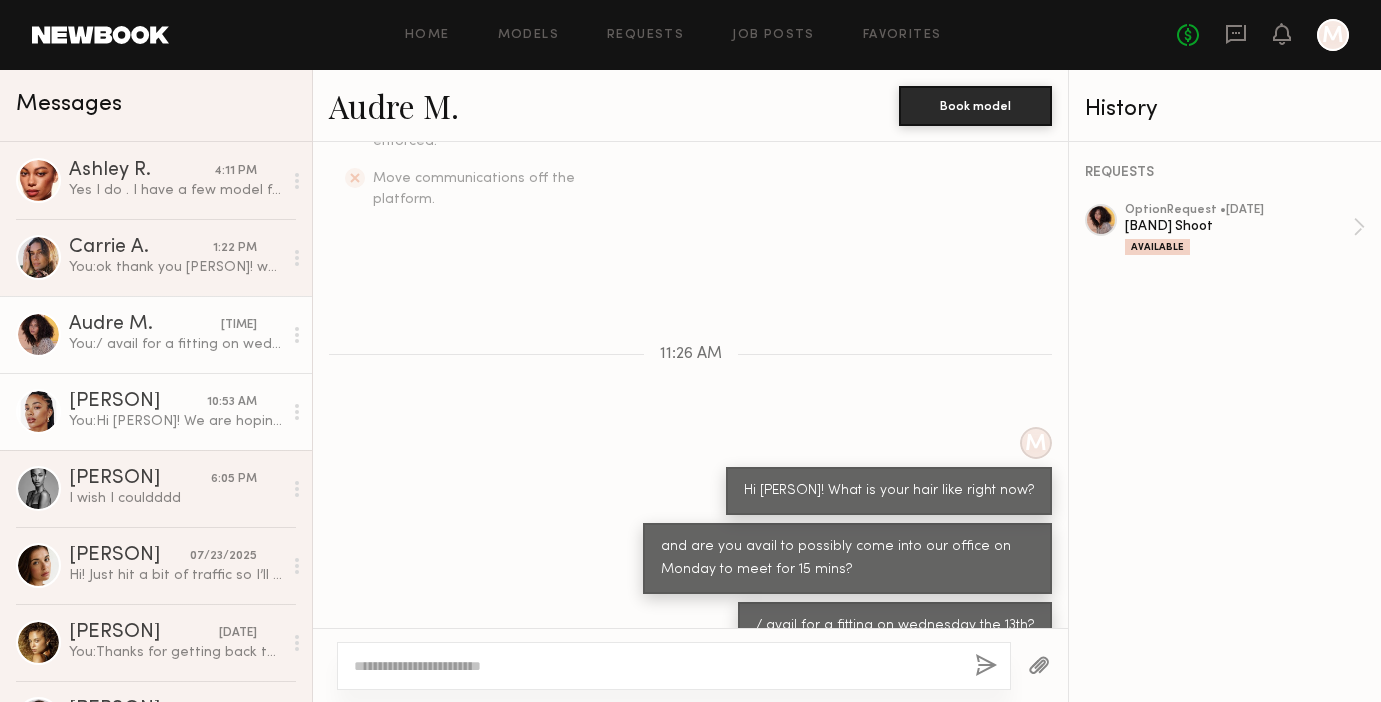 click on "[PERSON]" 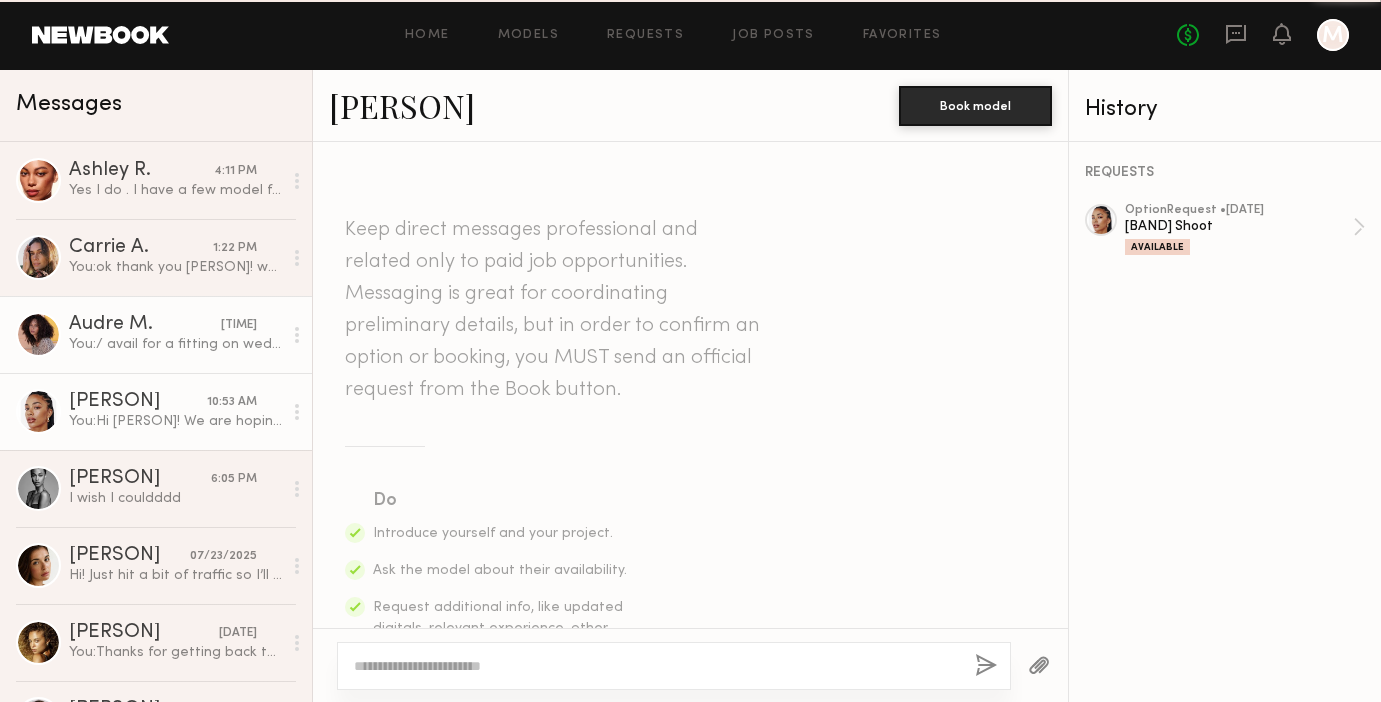 scroll, scrollTop: 631, scrollLeft: 0, axis: vertical 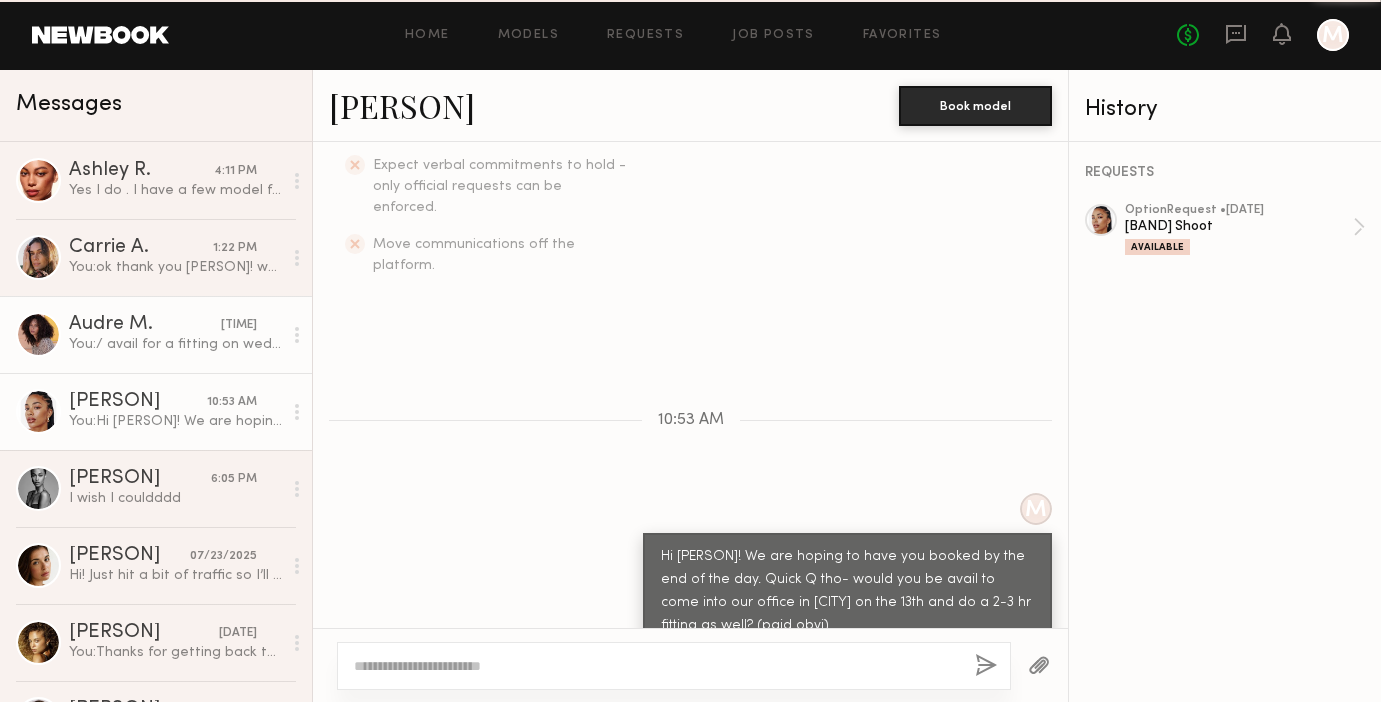 click on "Audre M." 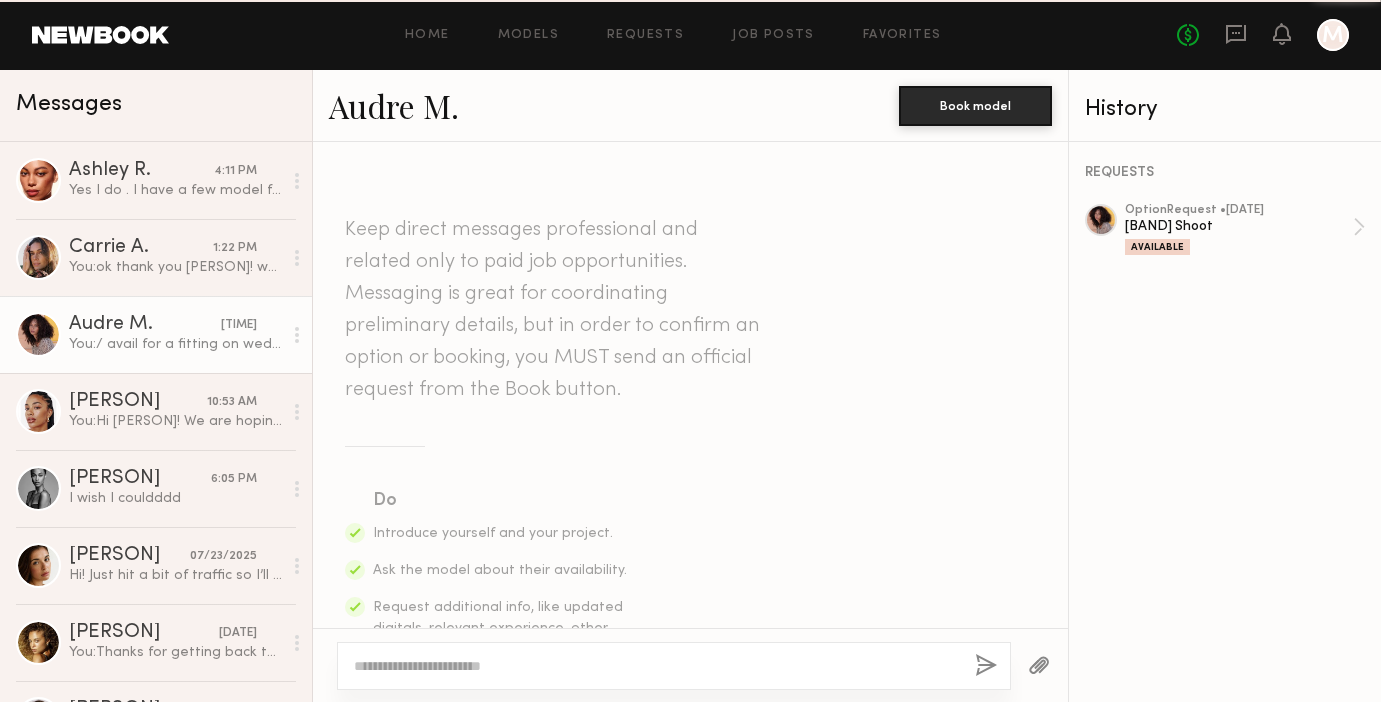 scroll, scrollTop: 697, scrollLeft: 0, axis: vertical 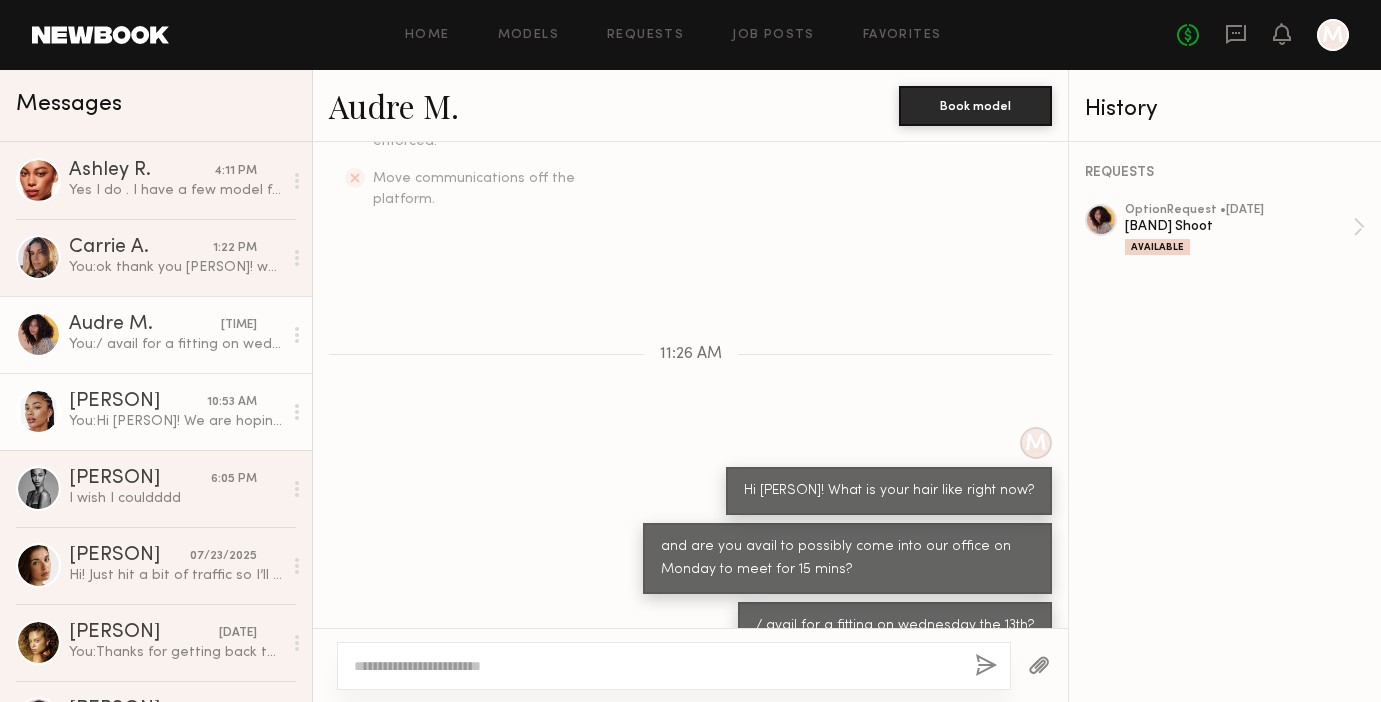 click on "You: Hi [PERSON]! We are hoping to have you booked by the end of the day. Quick Q tho- would you be avail to come into our office in [CITY] on the 13th and do a 2-3 hr fitting as well? (paid obvi)" 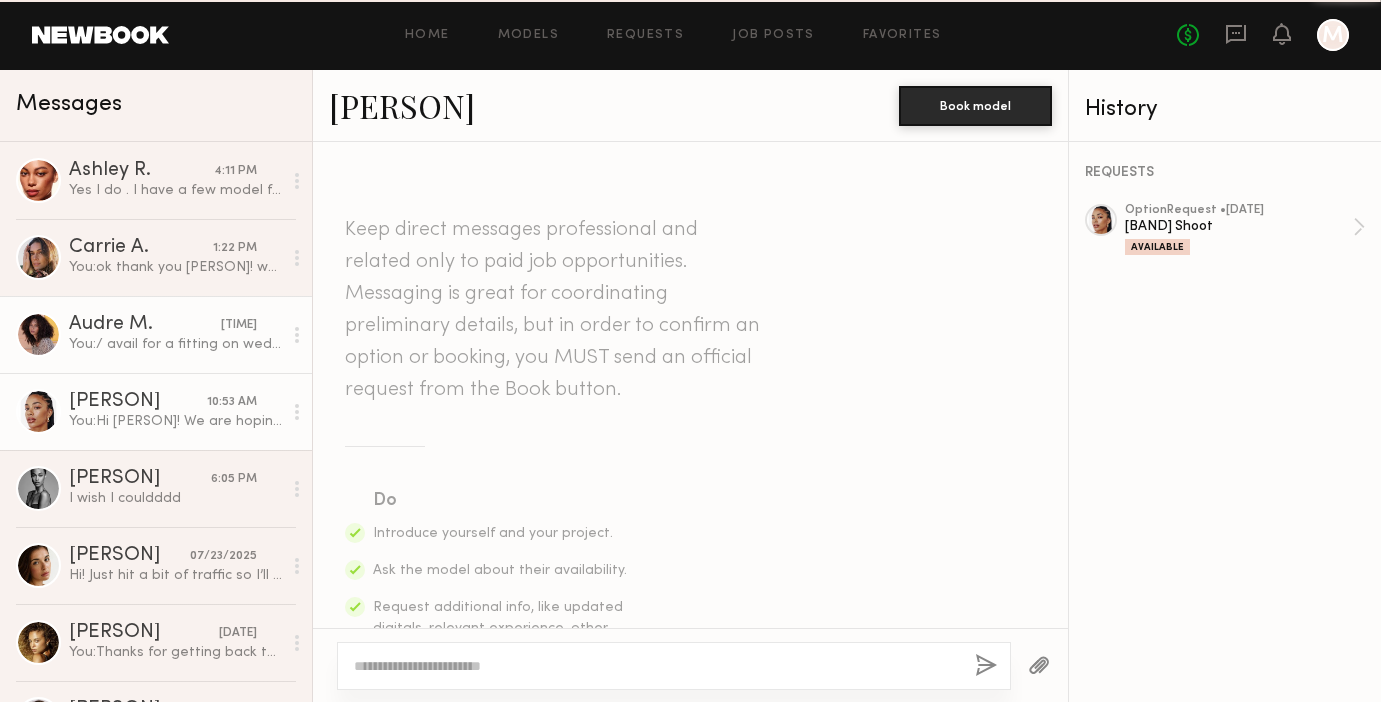 scroll, scrollTop: 631, scrollLeft: 0, axis: vertical 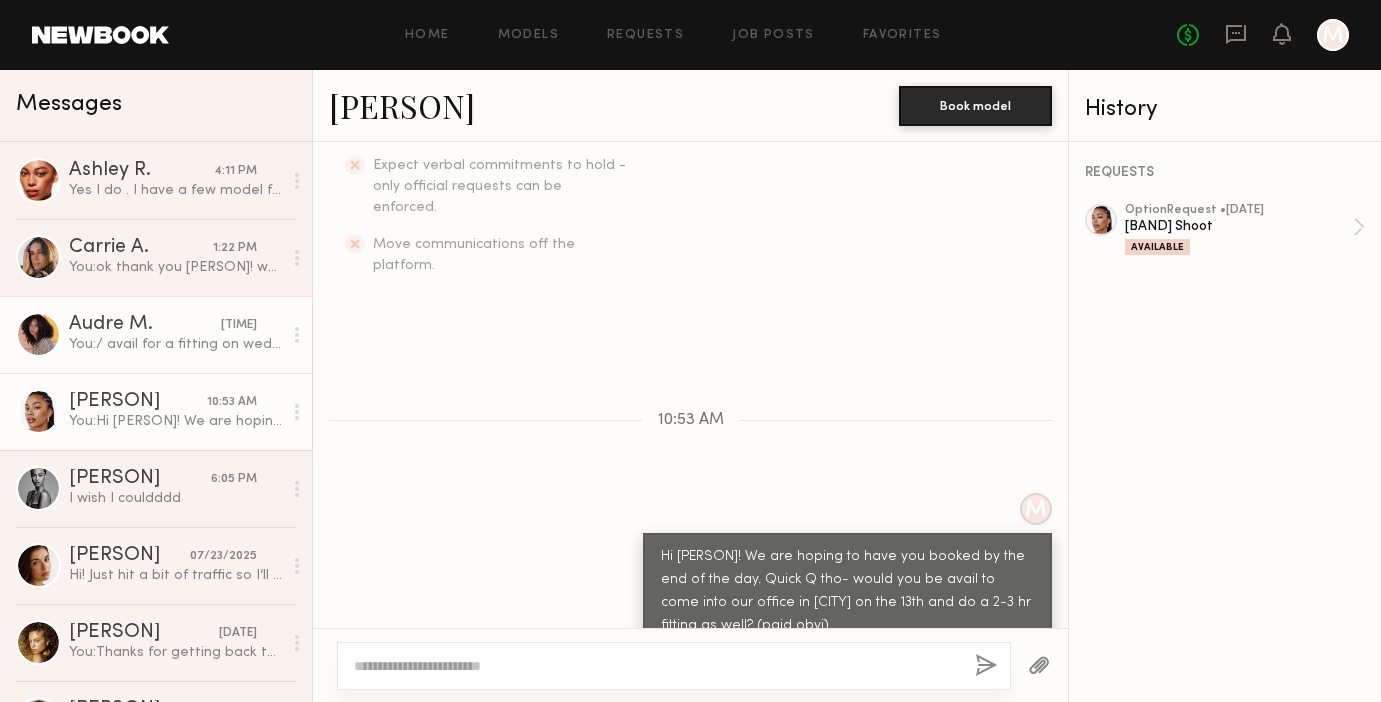 click on "You: / avail for a fitting on wednesday the 13th?" 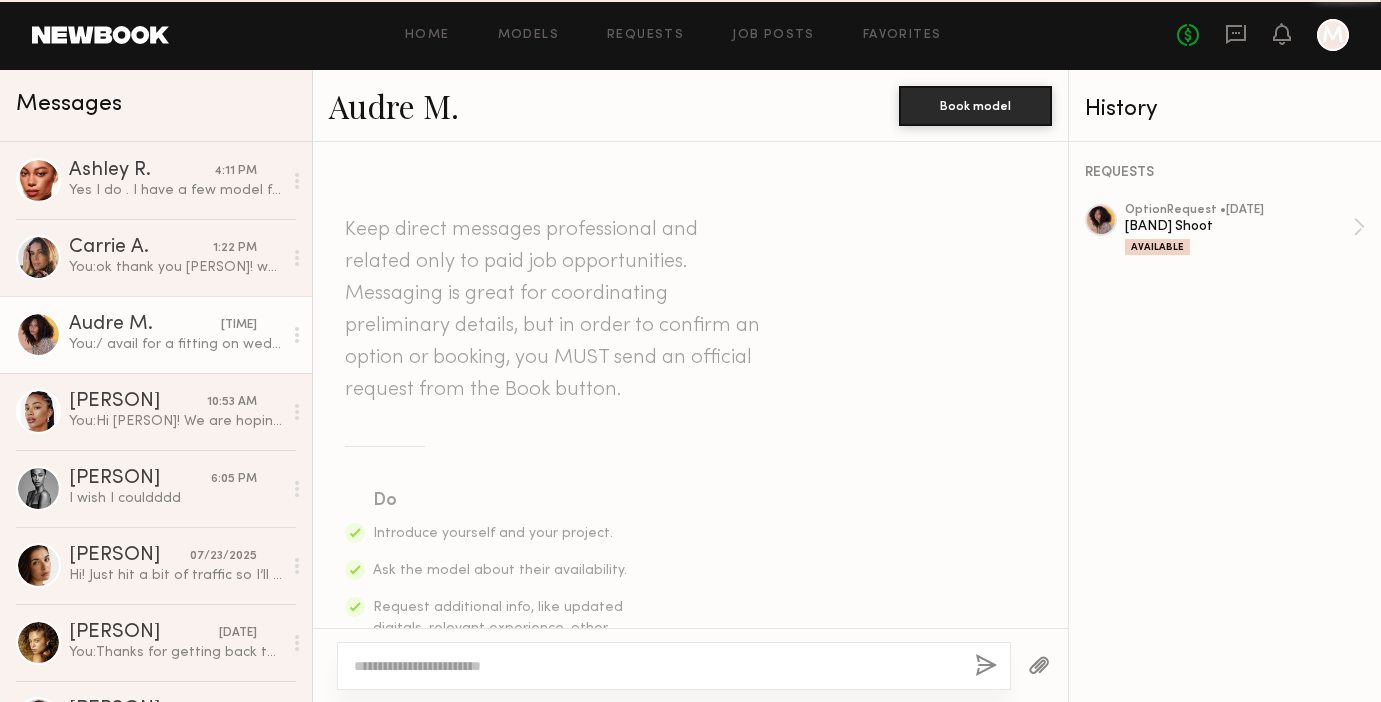scroll, scrollTop: 697, scrollLeft: 0, axis: vertical 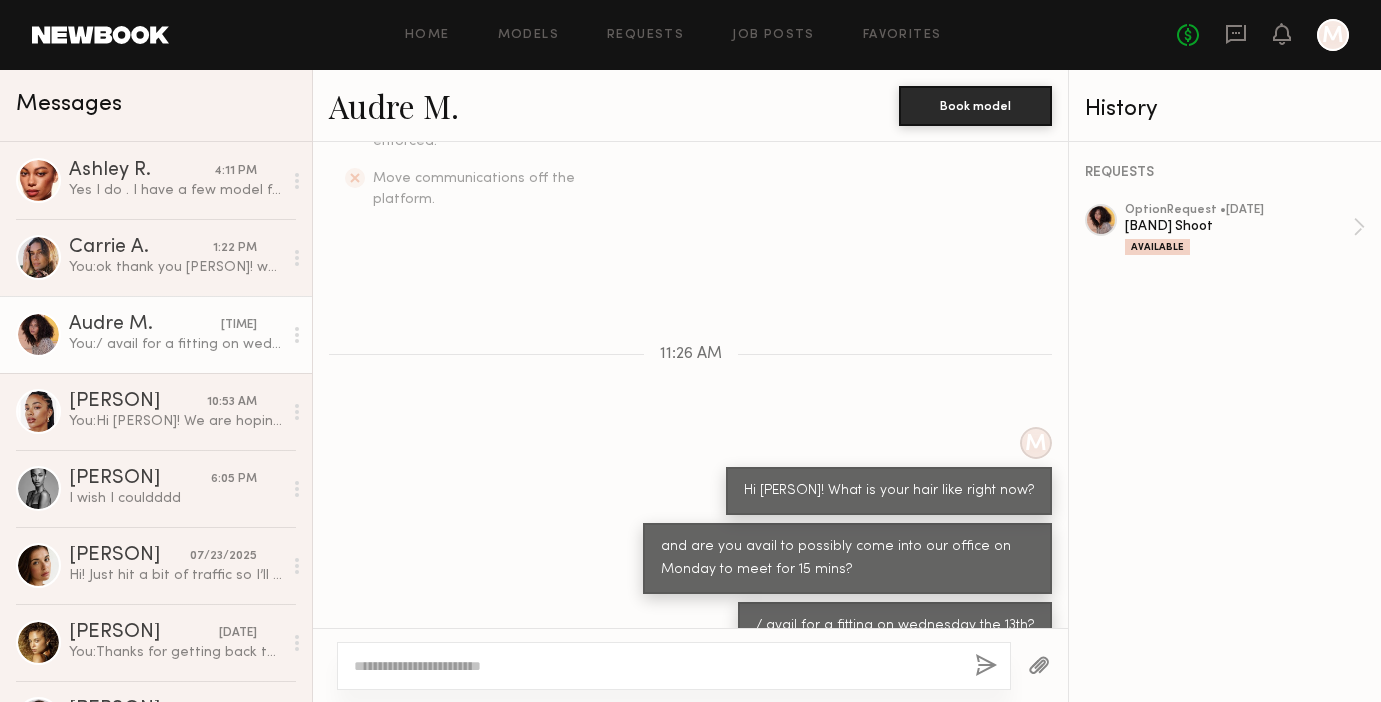 click on "Keep direct messages professional and related only to paid job opportunities. Messaging is great for coordinating preliminary details, but in order to confirm an option or booking, you MUST send an official request from the Book button. Do Introduce yourself and your project. Ask the model about their availability. Request additional info, like updated digitals, relevant experience, other skills, etc. Don’t Bring up non-professional topics or ask a model to work for free/trade. Expect verbal commitments to hold - only official requests can be enforced. Move communications off the platform. [TIME] M Hi [PERSON]! What is your hair like right now? and are you avail to possibly come into our office on Monday to meet for 15 mins? / avail for a fitting on wednesday the 13th?" 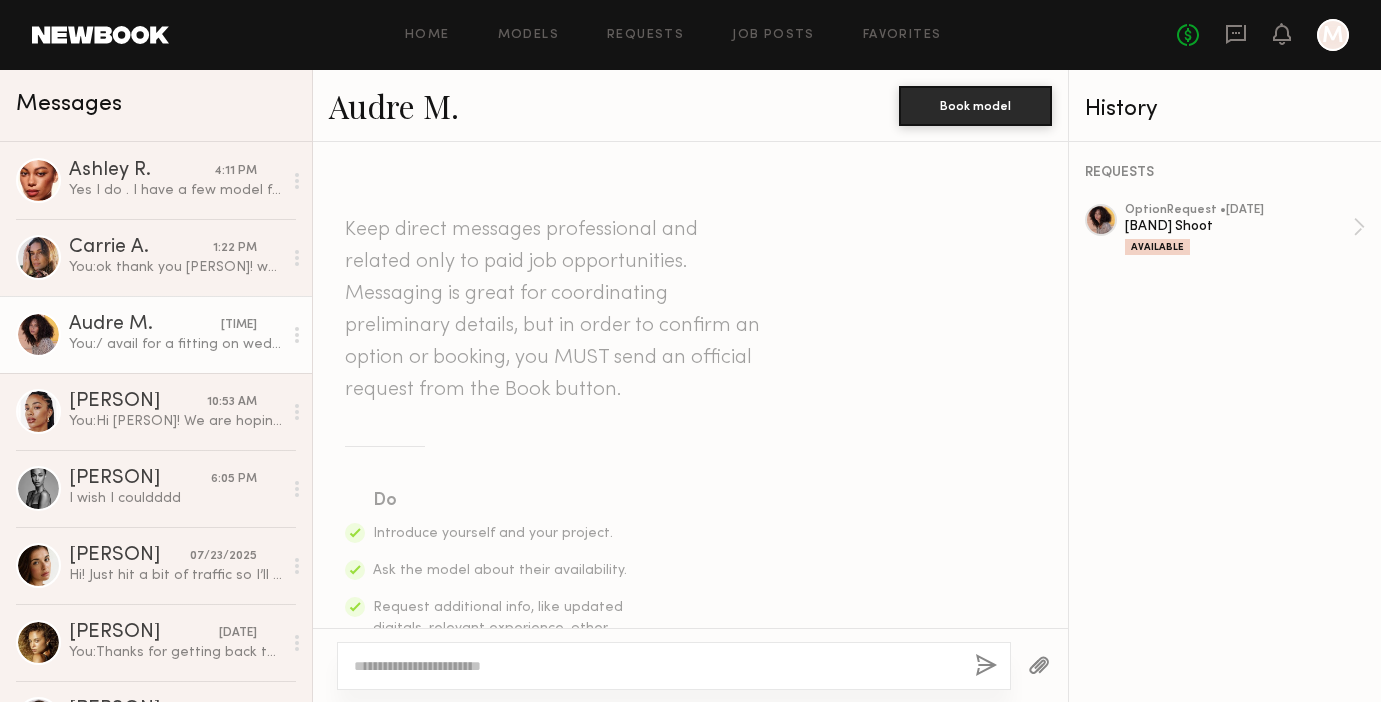scroll, scrollTop: 697, scrollLeft: 0, axis: vertical 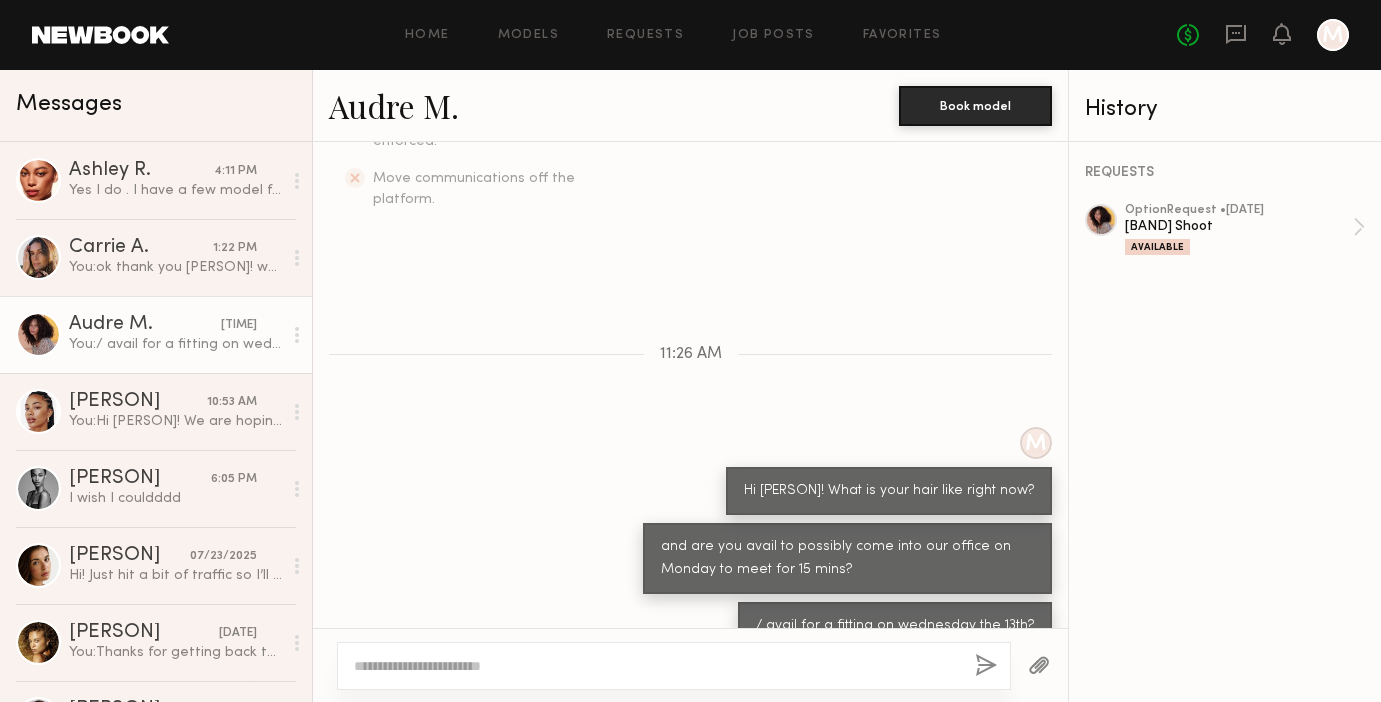 click on "Audre M." 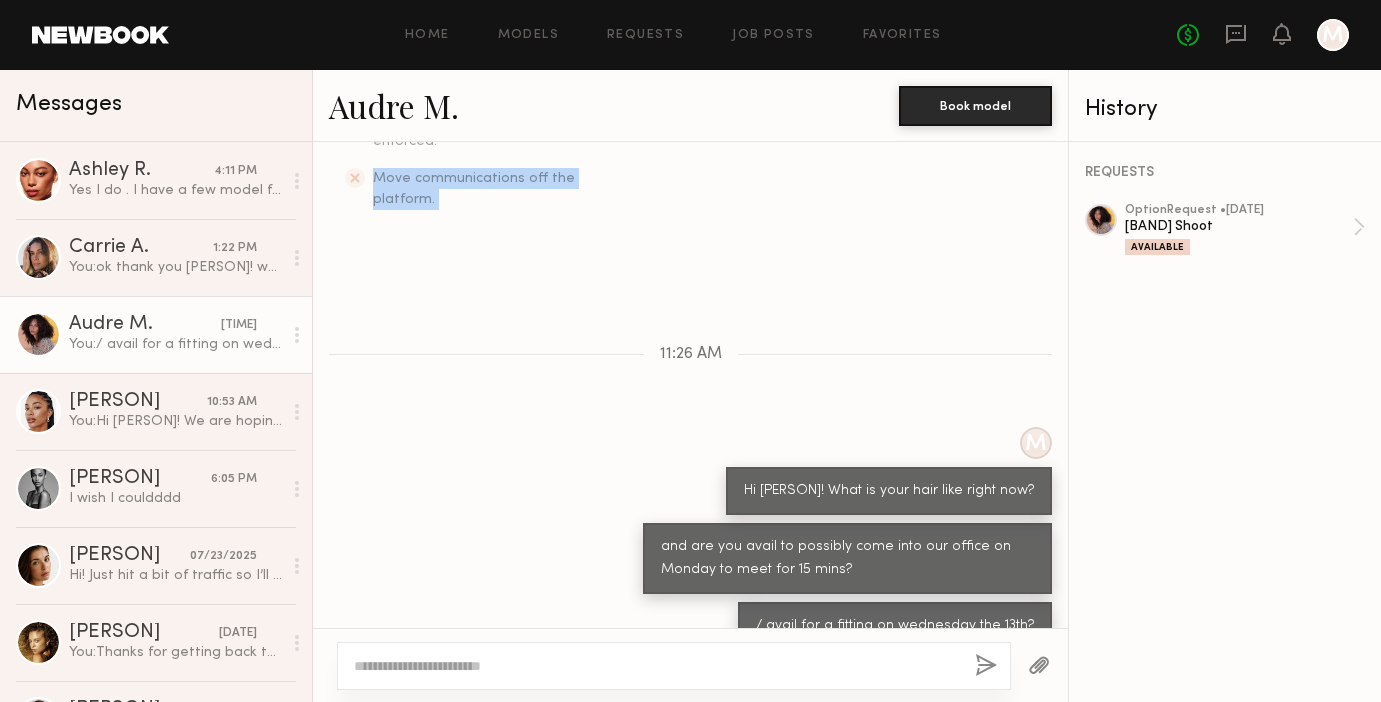 click on "Keep direct messages professional and related only to paid job opportunities. Messaging is great for coordinating preliminary details, but in order to confirm an option or booking, you MUST send an official request from the Book button. Do Introduce yourself and your project. Ask the model about their availability. Request additional info, like updated digitals, relevant experience, other skills, etc. Don’t Bring up non-professional topics or ask a model to work for free/trade. Expect verbal commitments to hold - only official requests can be enforced. Move communications off the platform. [TIME] M Hi [PERSON]! What is your hair like right now? and are you avail to possibly come into our office on Monday to meet for 15 mins? / avail for a fitting on wednesday the 13th?" 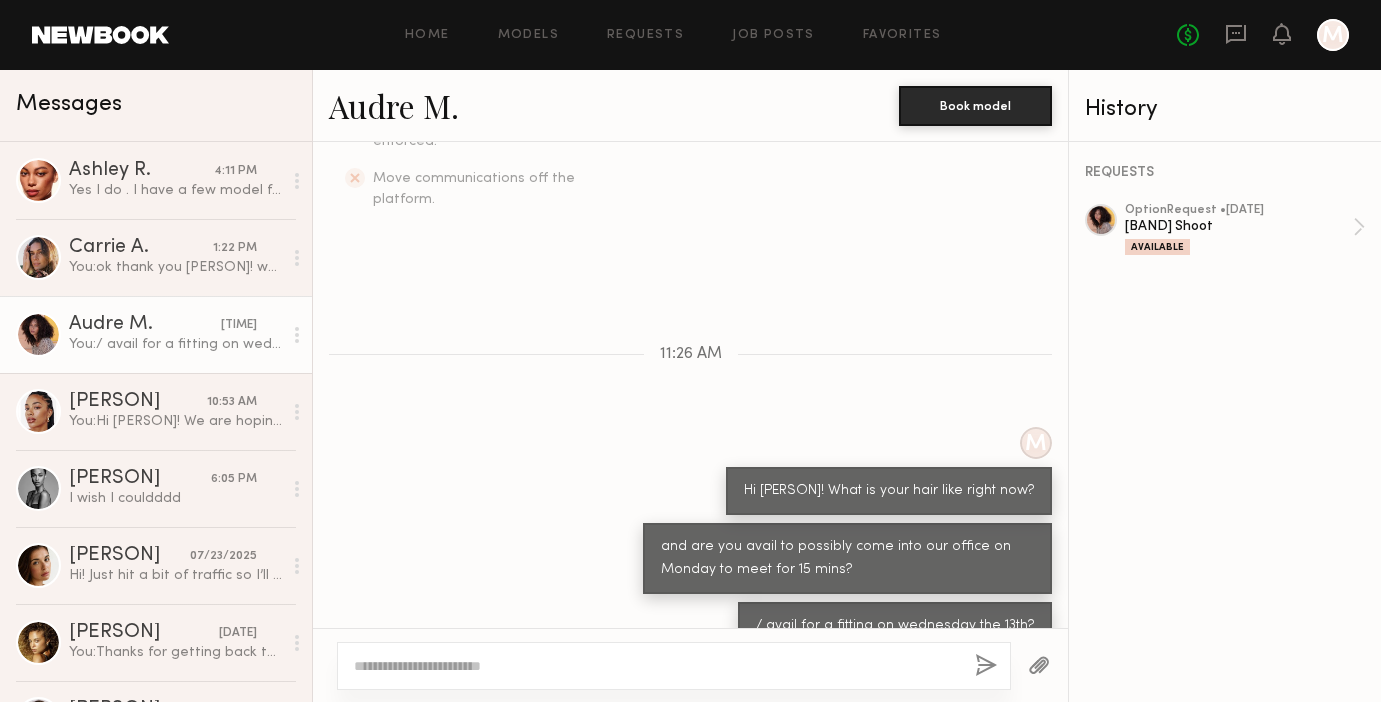 click on "Audre M." 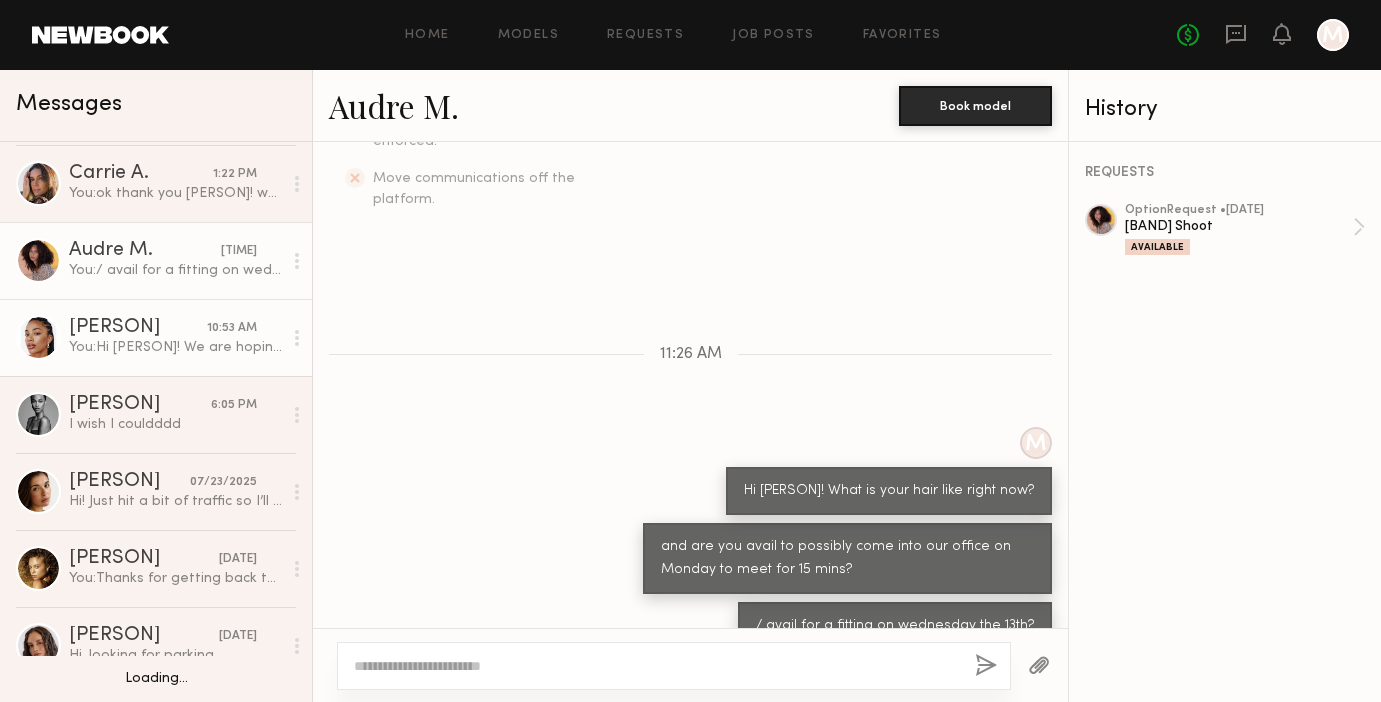 scroll, scrollTop: 0, scrollLeft: 0, axis: both 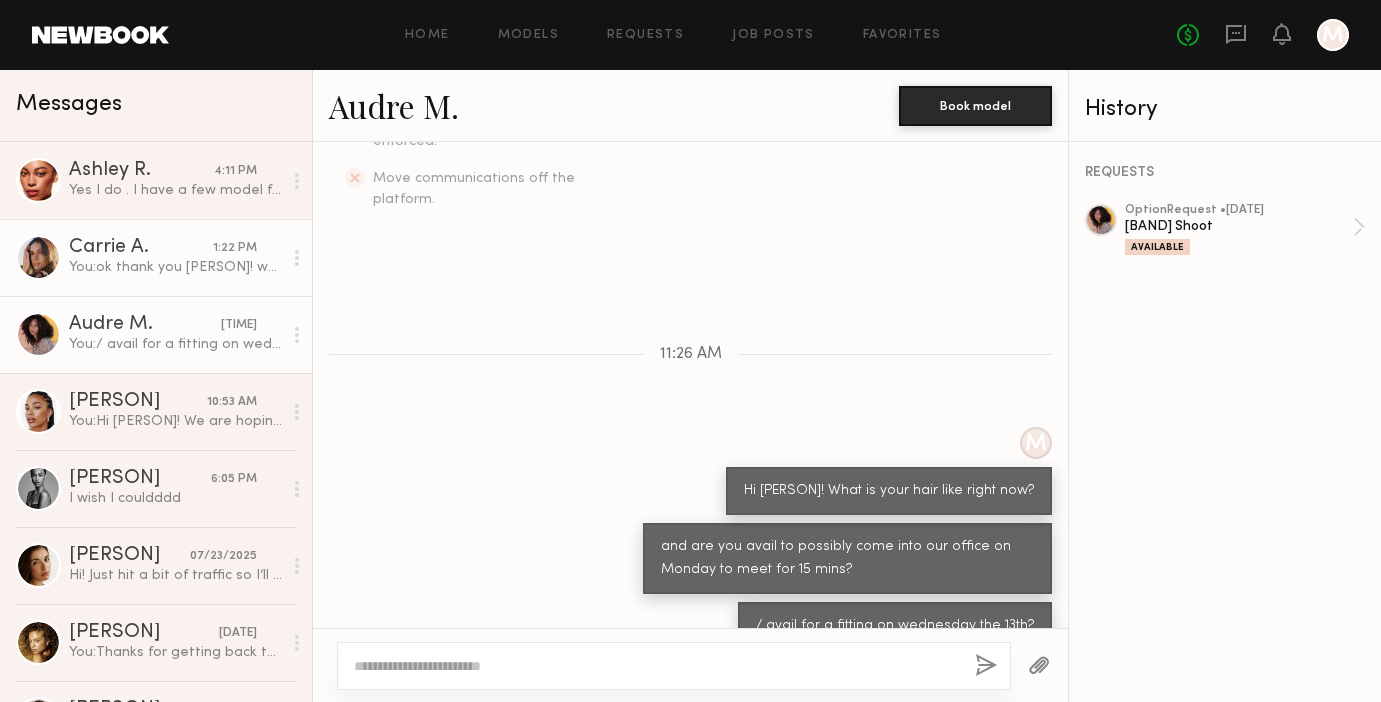 click on "Carrie A." 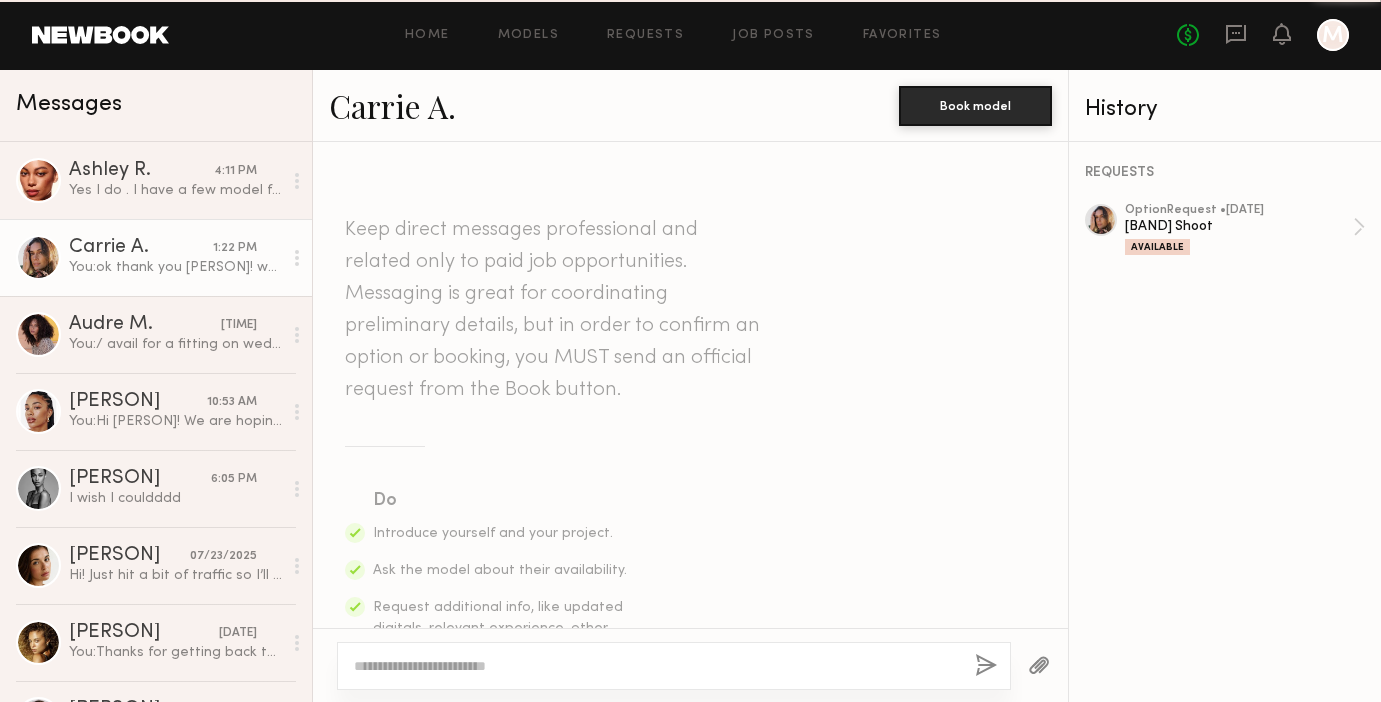 scroll, scrollTop: 1325, scrollLeft: 0, axis: vertical 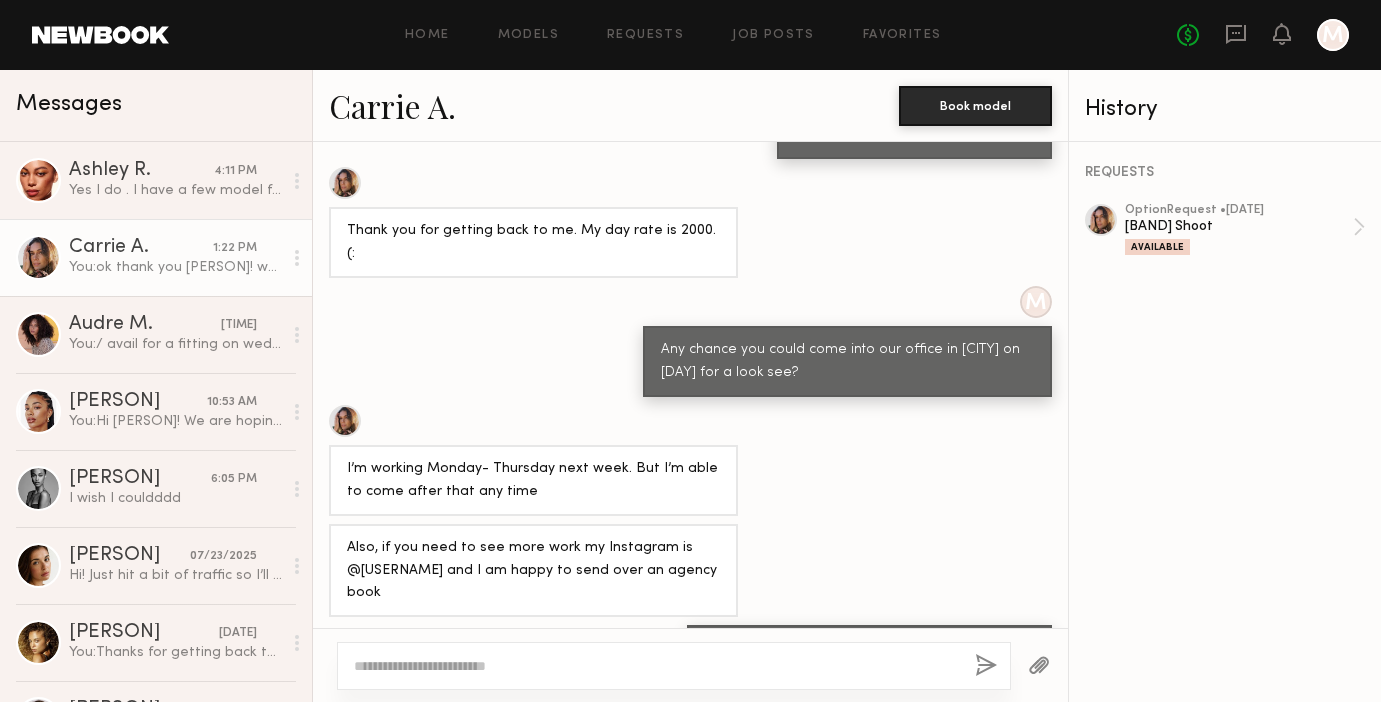 click on "Carrie A." 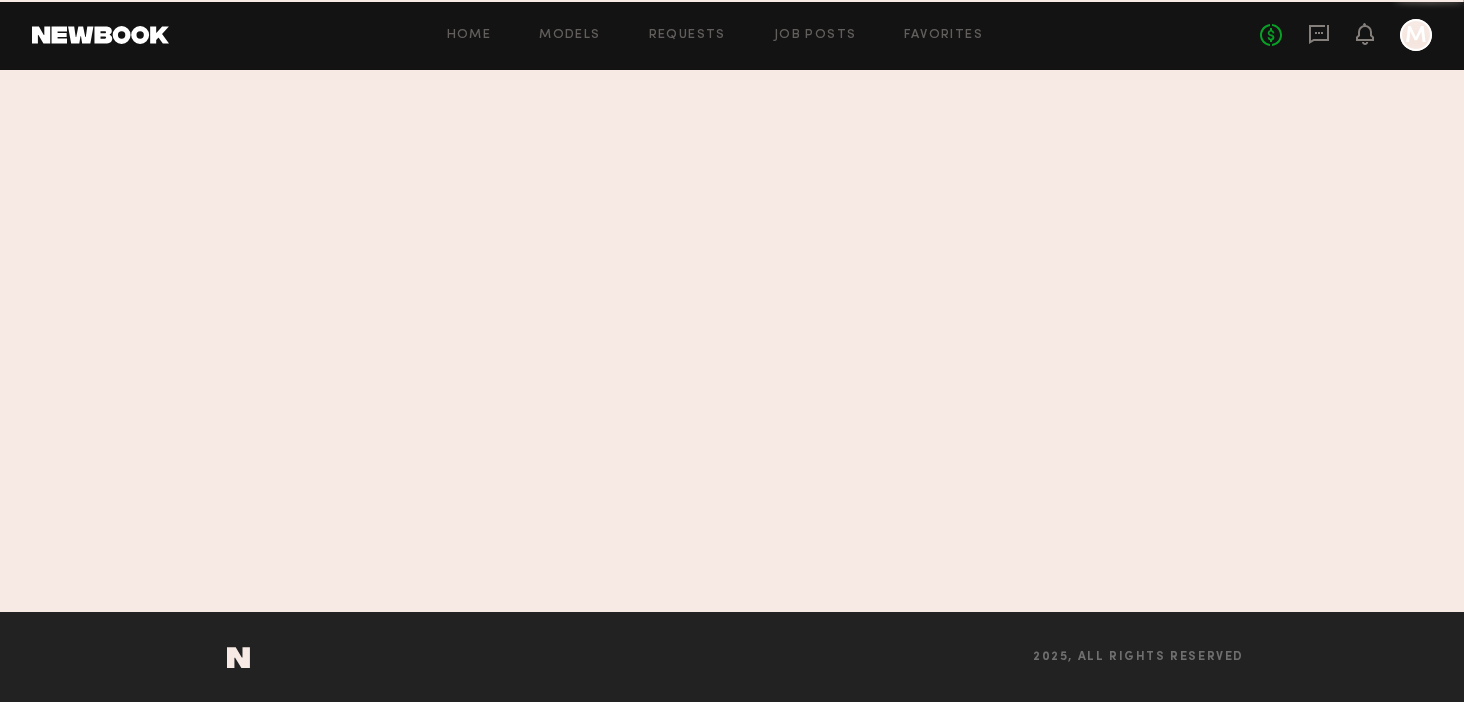 scroll, scrollTop: 0, scrollLeft: 0, axis: both 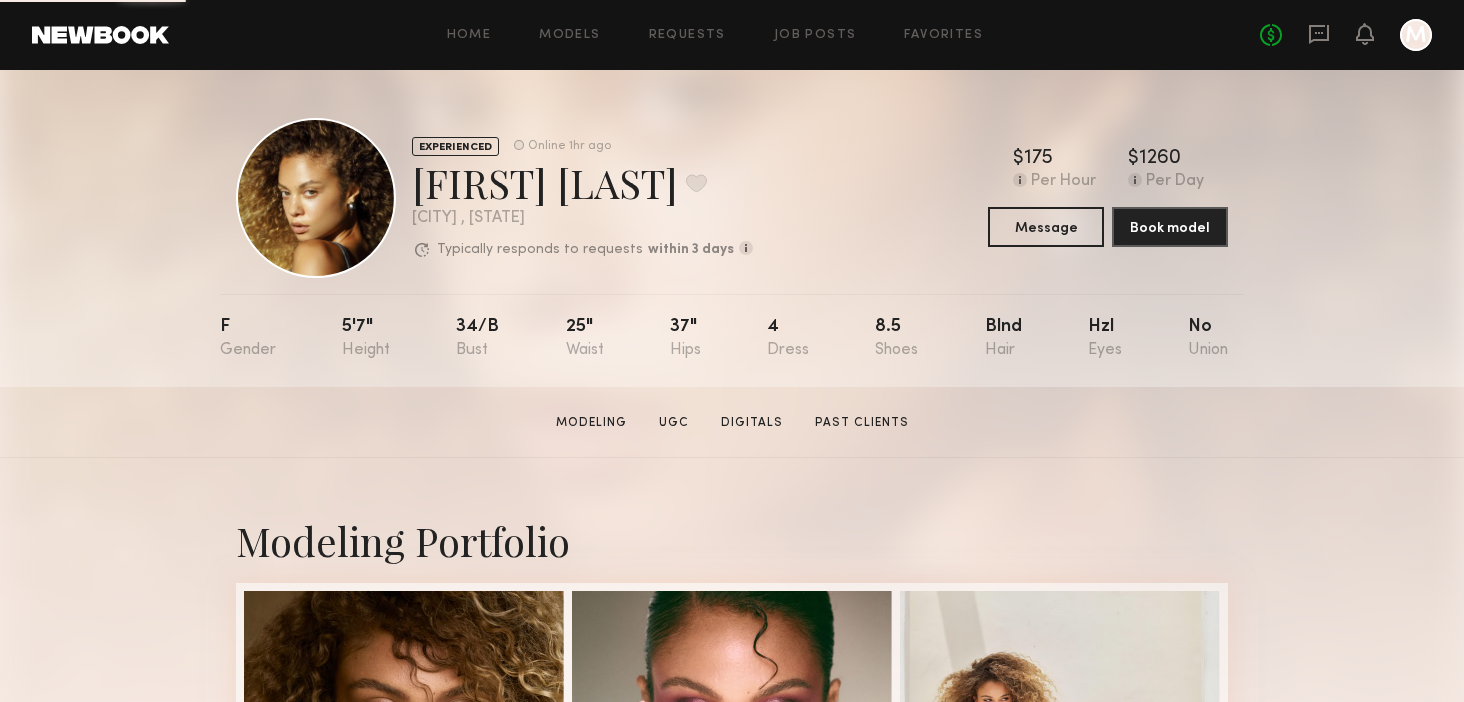 click on "Modeling Portfolio View More" at bounding box center (732, 1236) 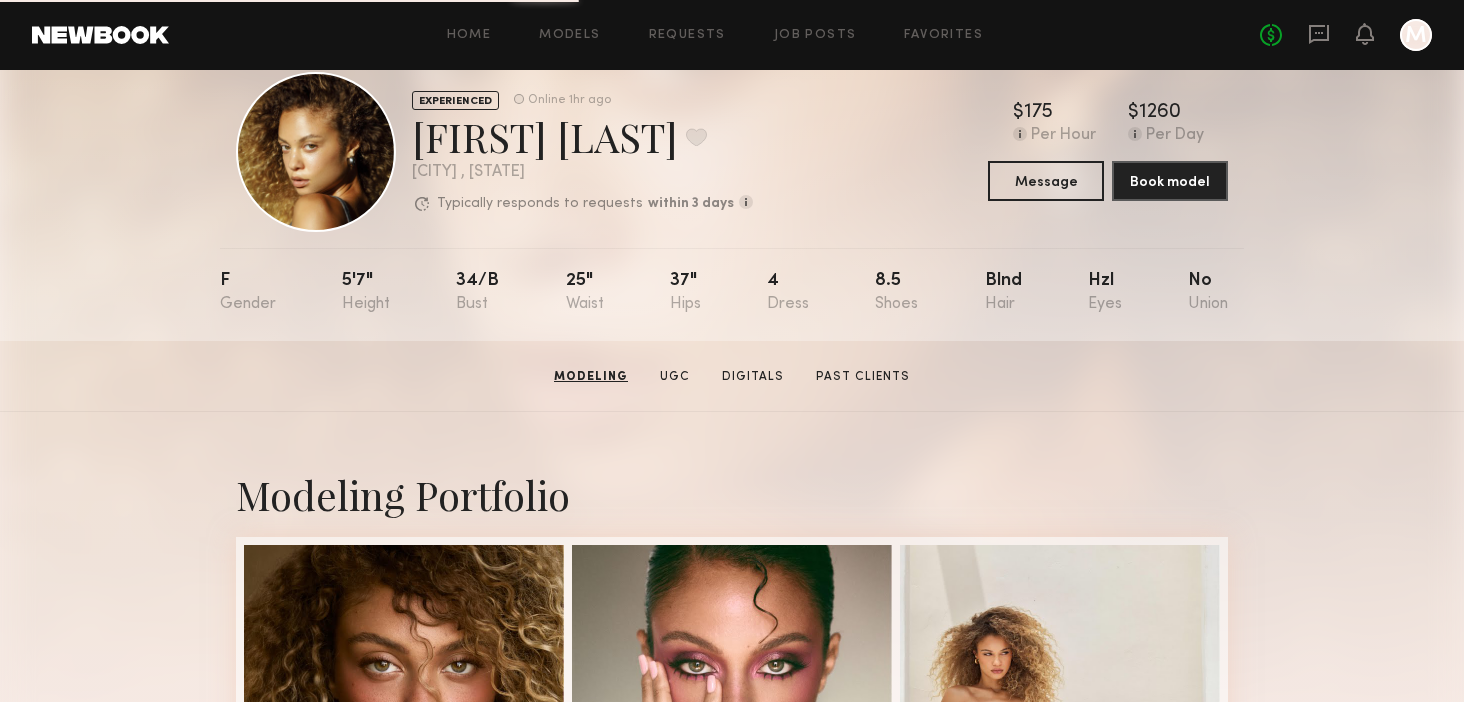 scroll, scrollTop: 0, scrollLeft: 0, axis: both 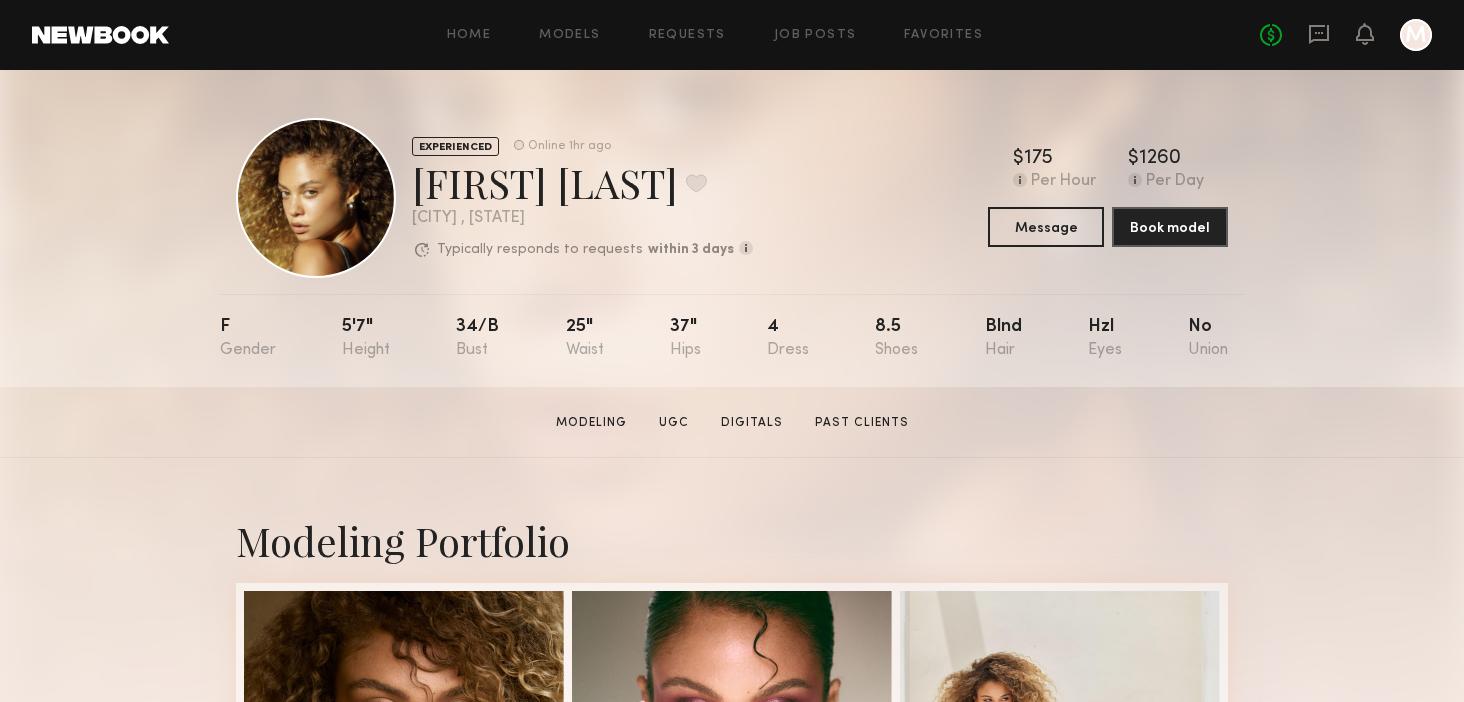 click on "Modeling Portfolio View More" at bounding box center (732, 1236) 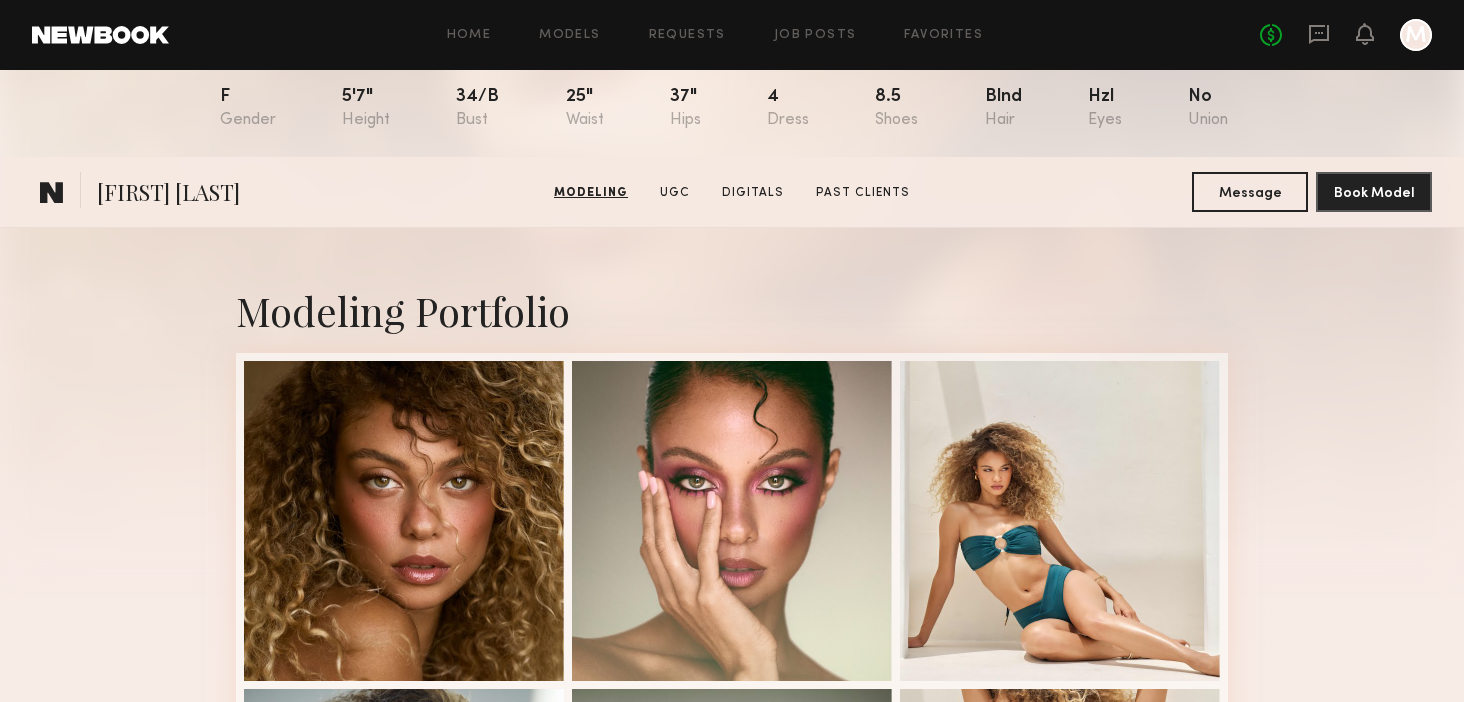 scroll, scrollTop: 0, scrollLeft: 0, axis: both 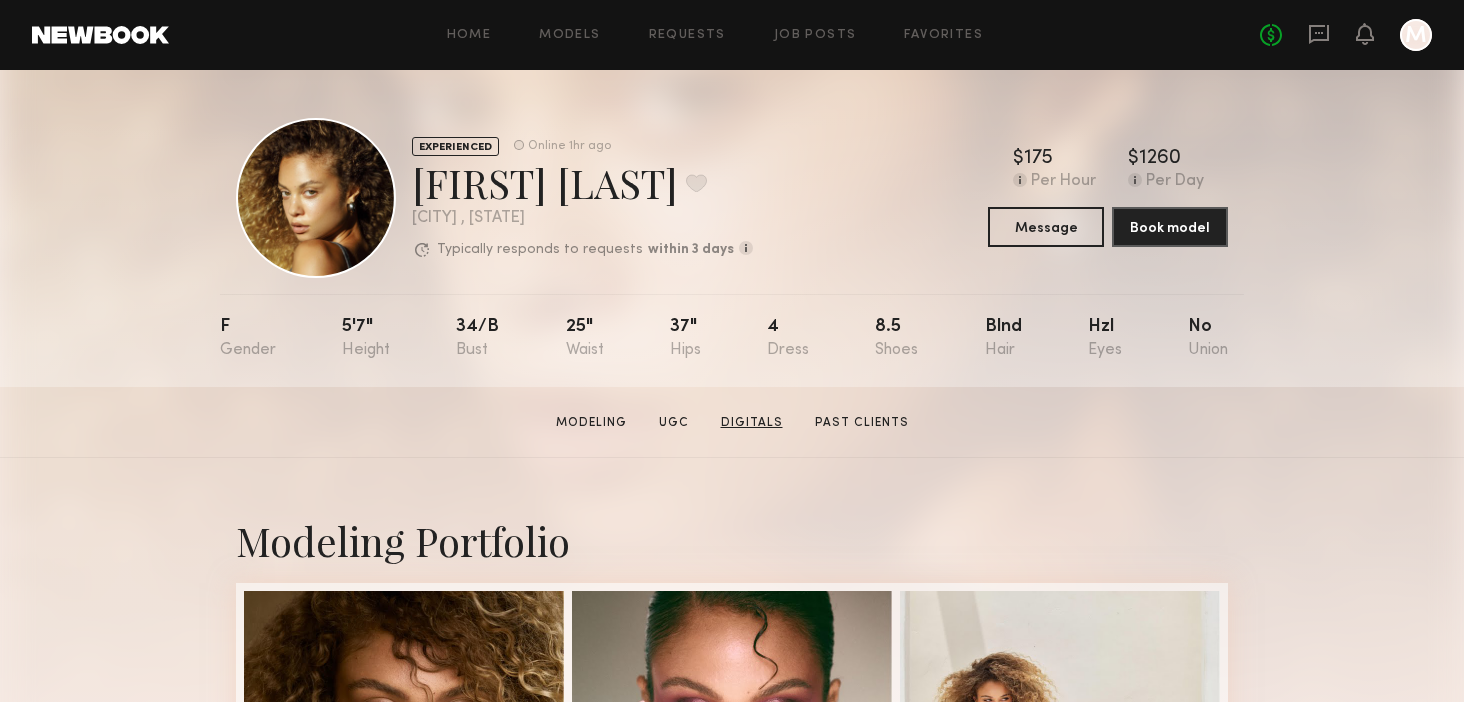 click on "Digitals" 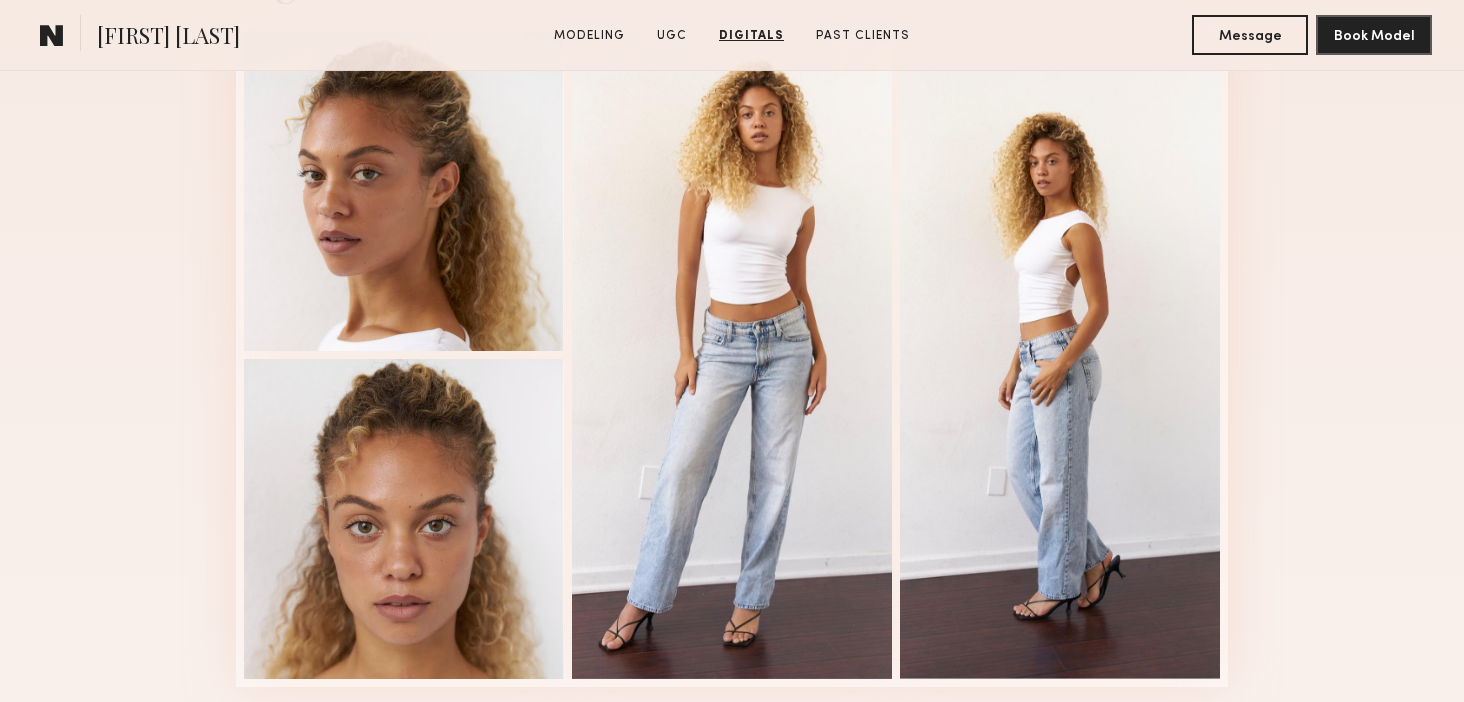 scroll, scrollTop: 3352, scrollLeft: 0, axis: vertical 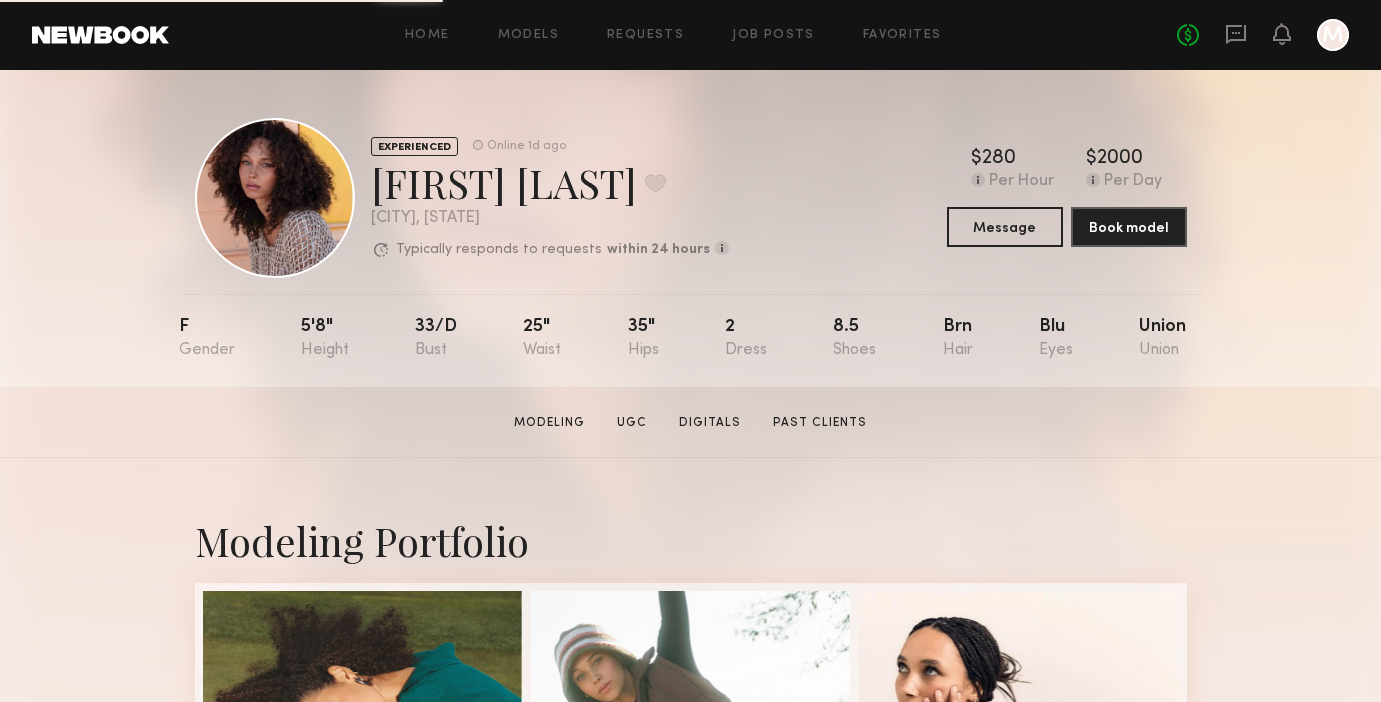 click on "Modeling Portfolio" at bounding box center [691, 540] 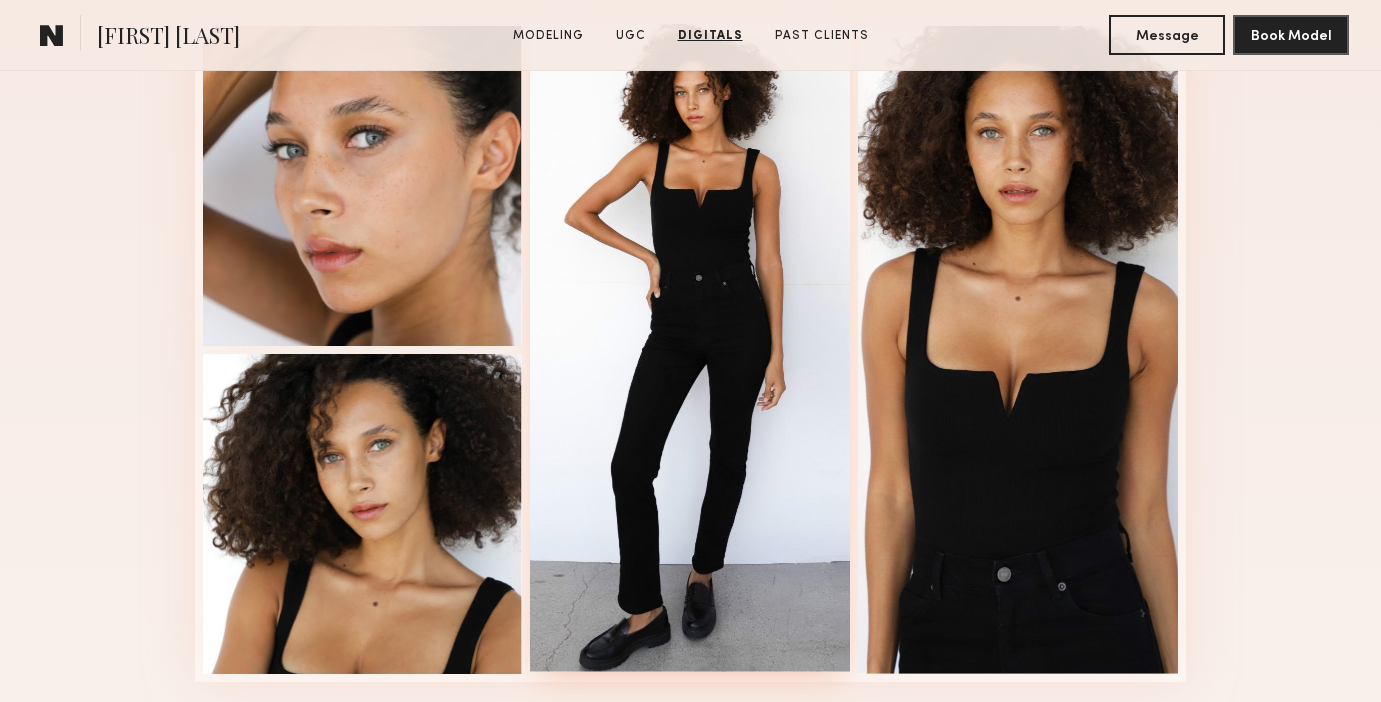 scroll, scrollTop: 2691, scrollLeft: 0, axis: vertical 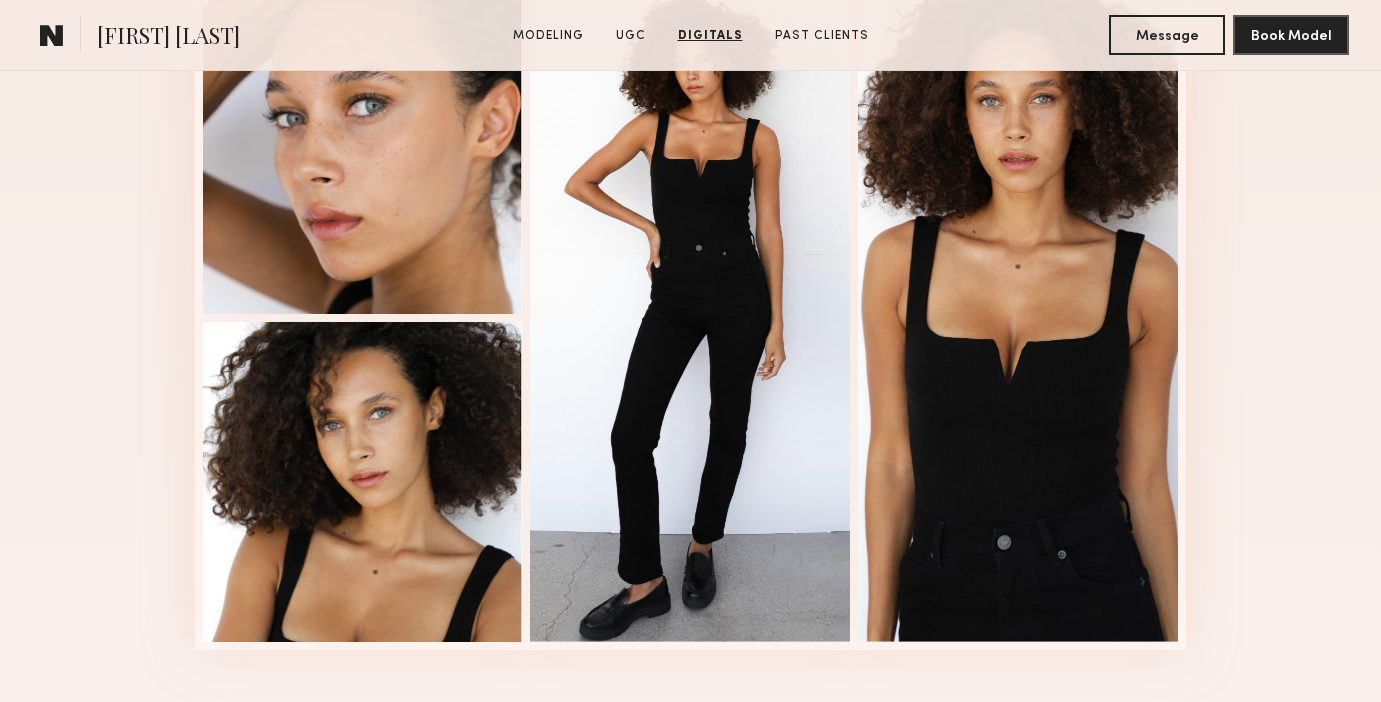 click on "Digitals  1 of 4" at bounding box center (690, 283) 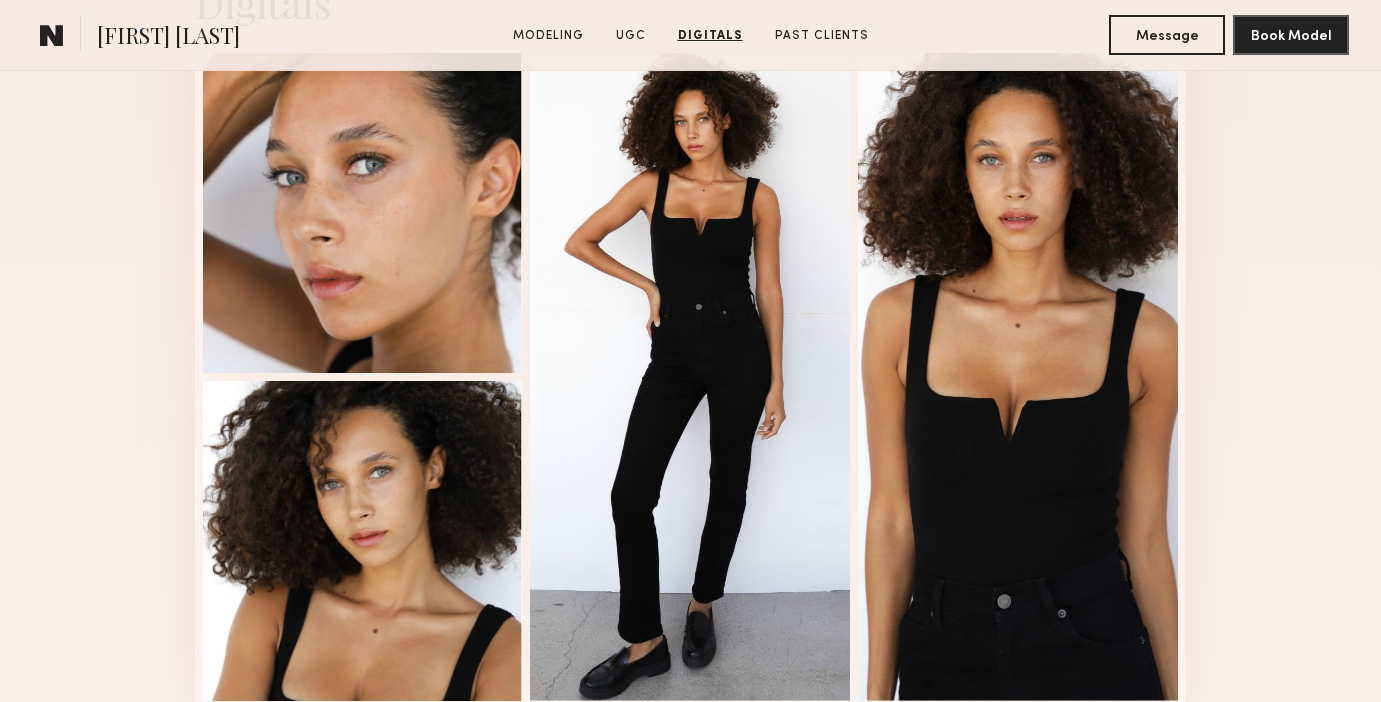 scroll, scrollTop: 2642, scrollLeft: 0, axis: vertical 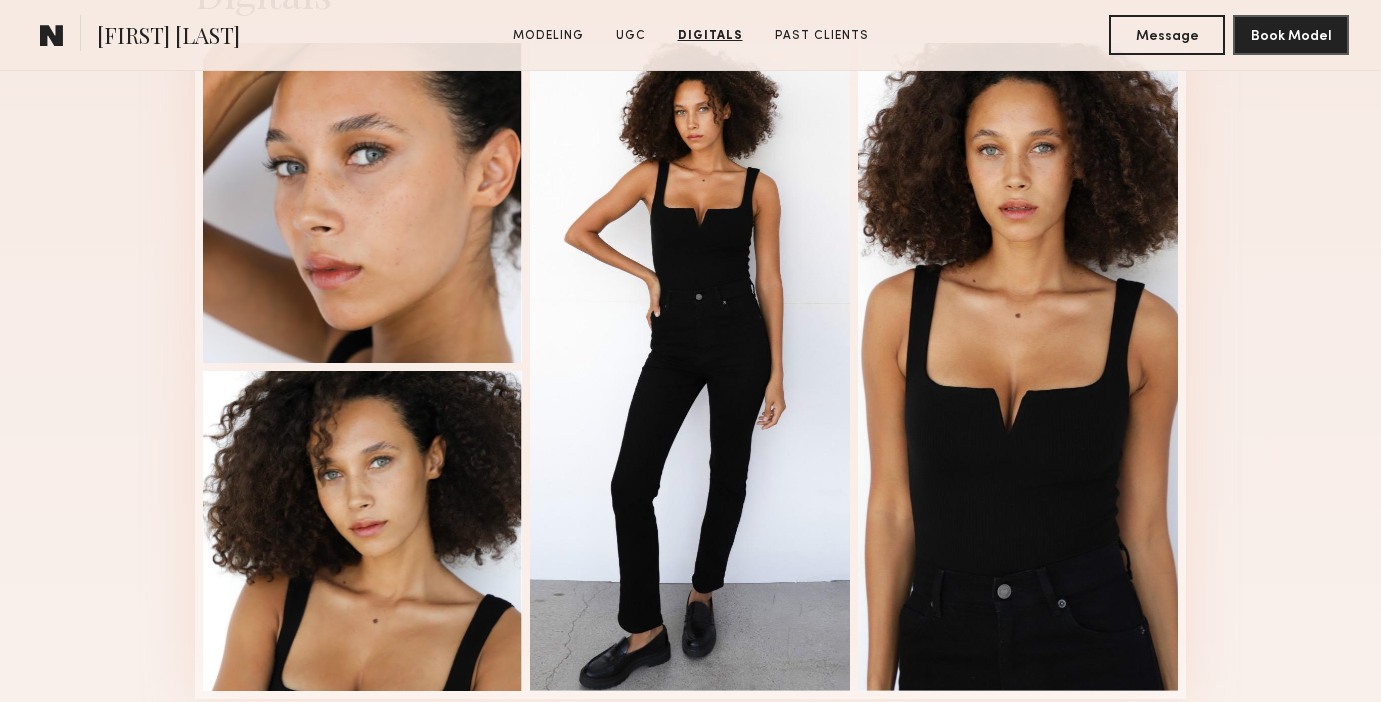 click on "Digitals  1 of 4" at bounding box center [690, 332] 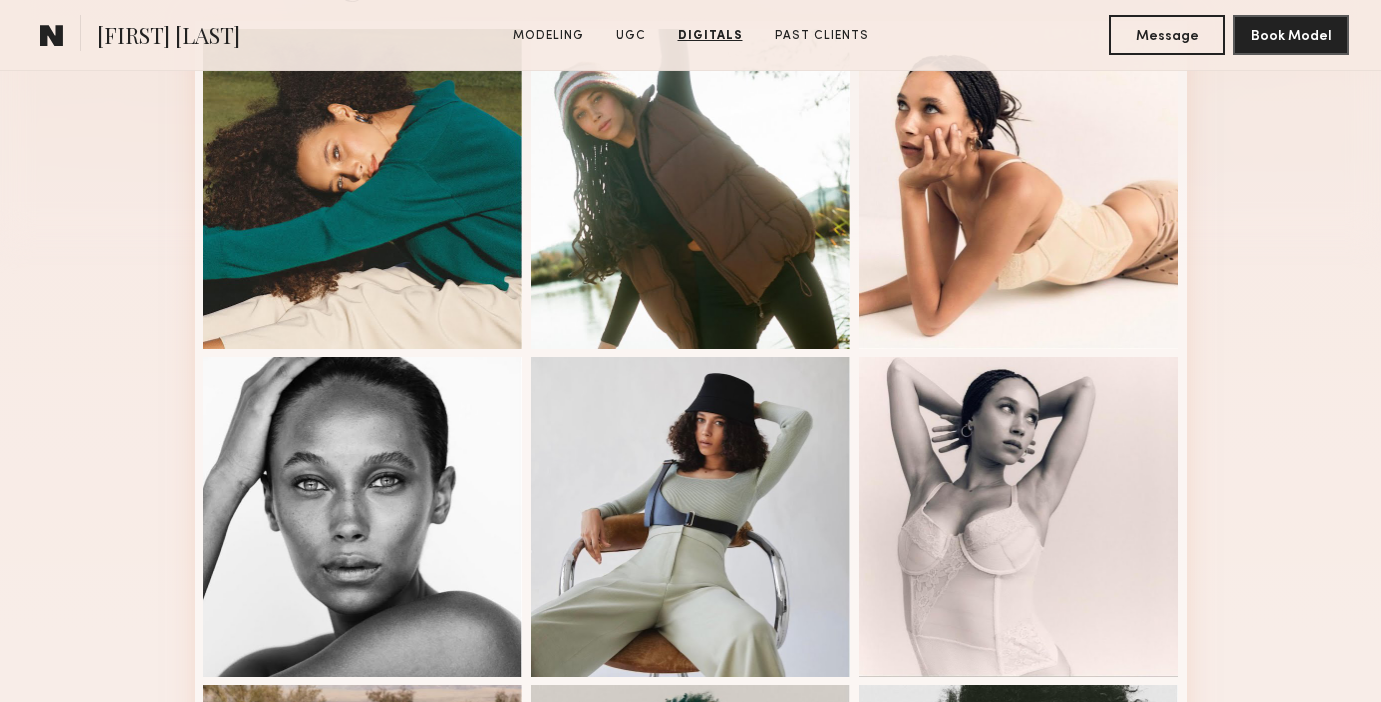 scroll, scrollTop: 0, scrollLeft: 0, axis: both 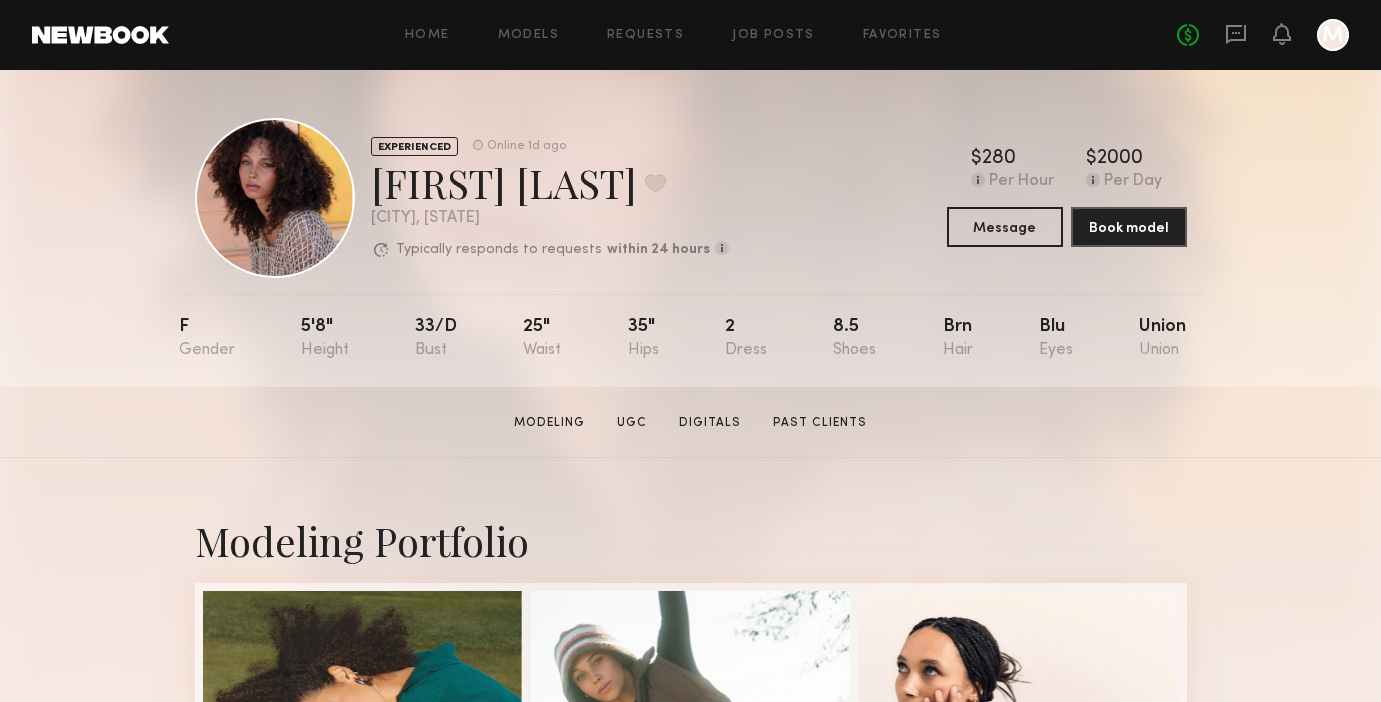 click on "Modeling Portfolio View More" at bounding box center (690, 1236) 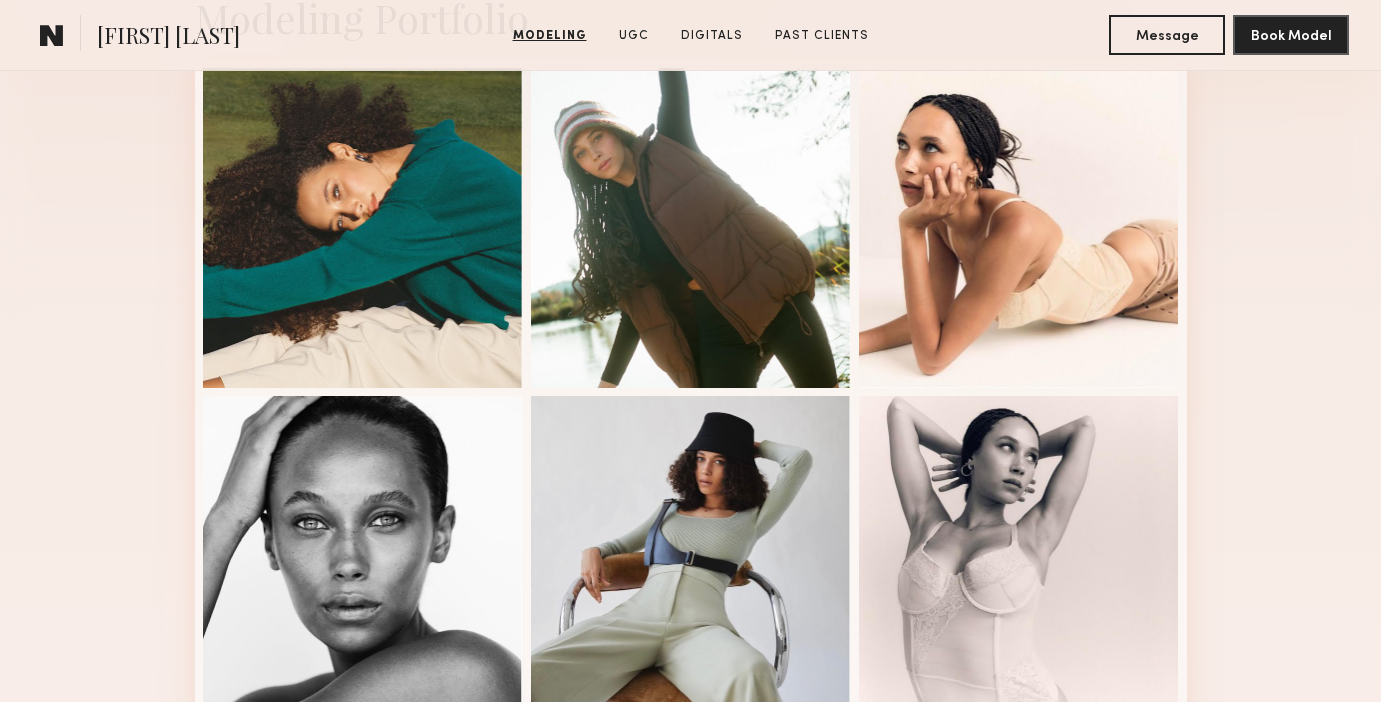 scroll, scrollTop: 525, scrollLeft: 0, axis: vertical 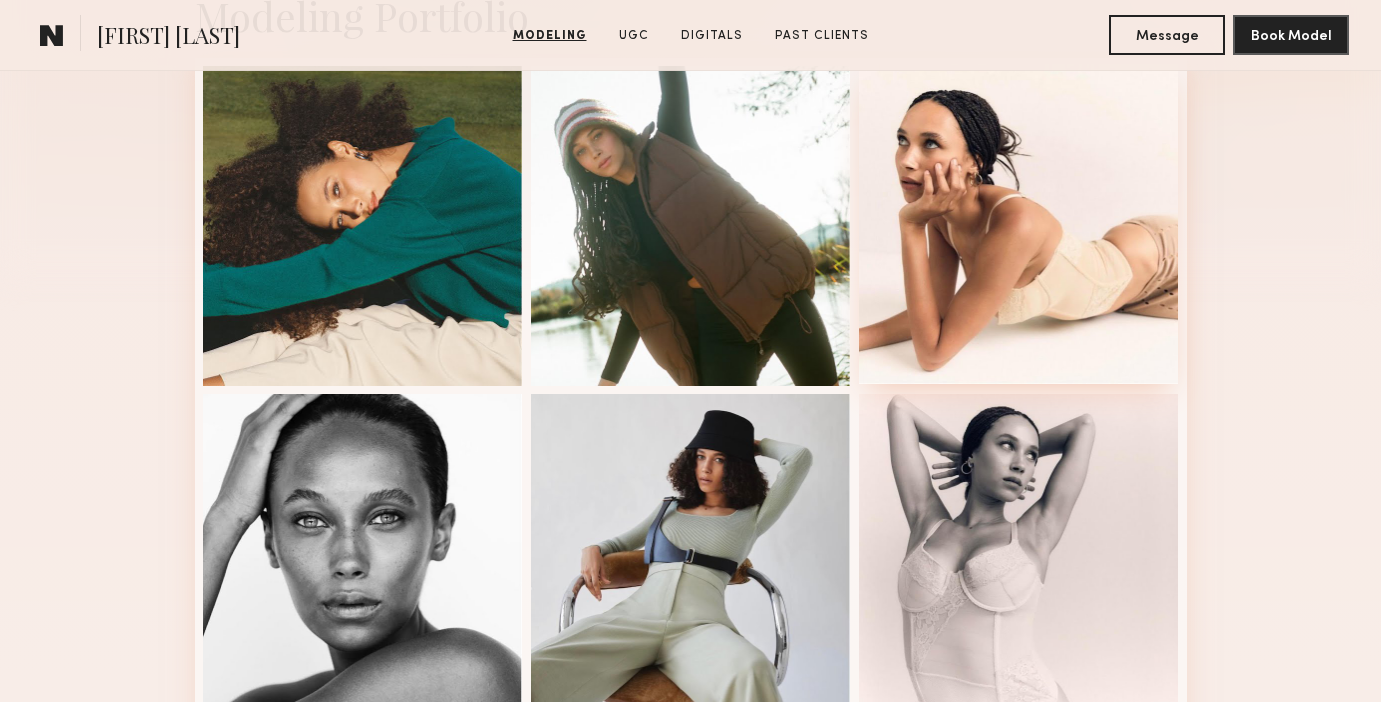 click at bounding box center [1019, 224] 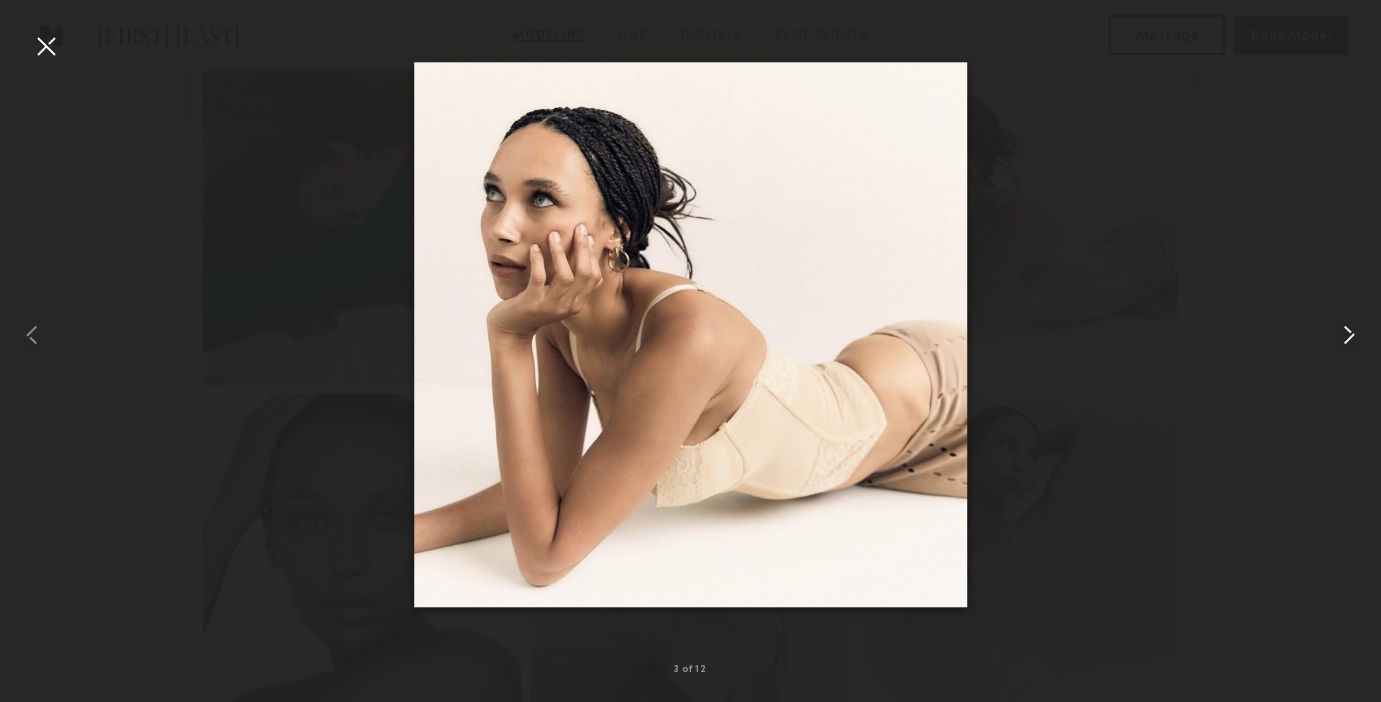 click at bounding box center [1349, 335] 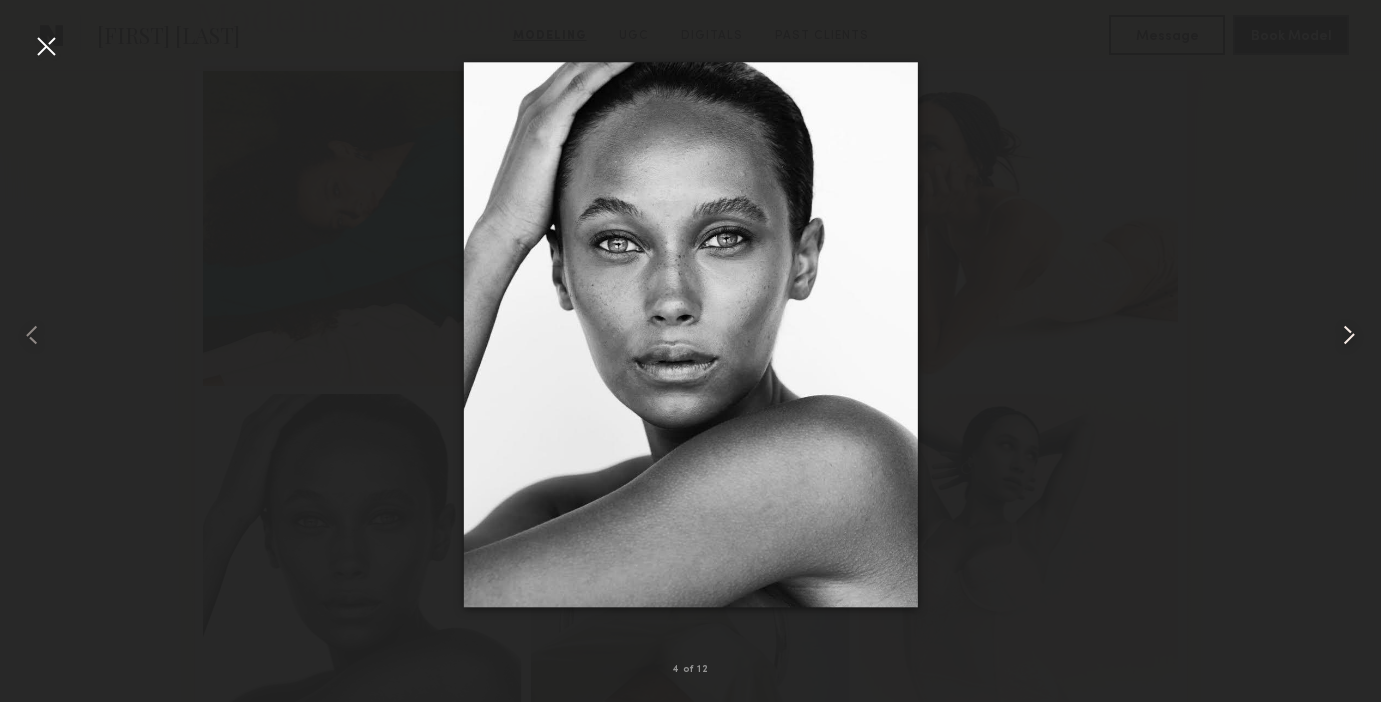 click at bounding box center [1349, 335] 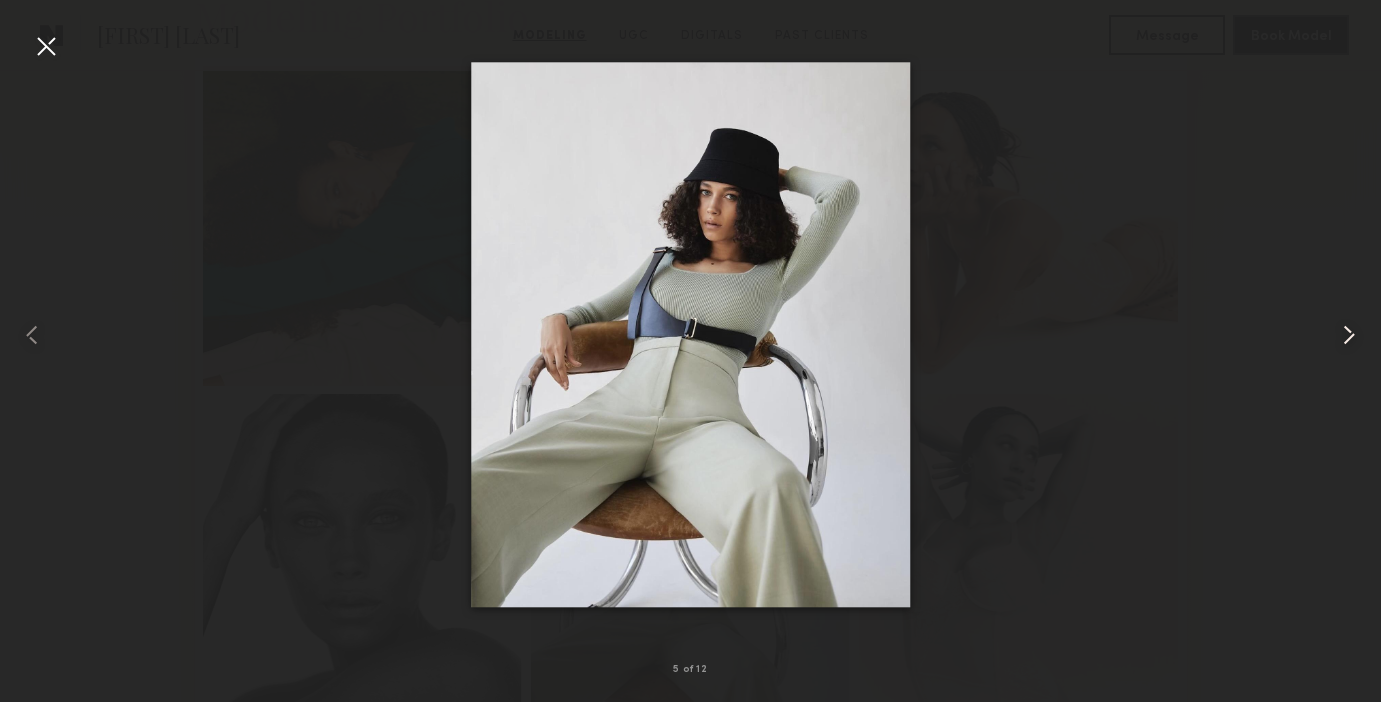 click at bounding box center [1349, 335] 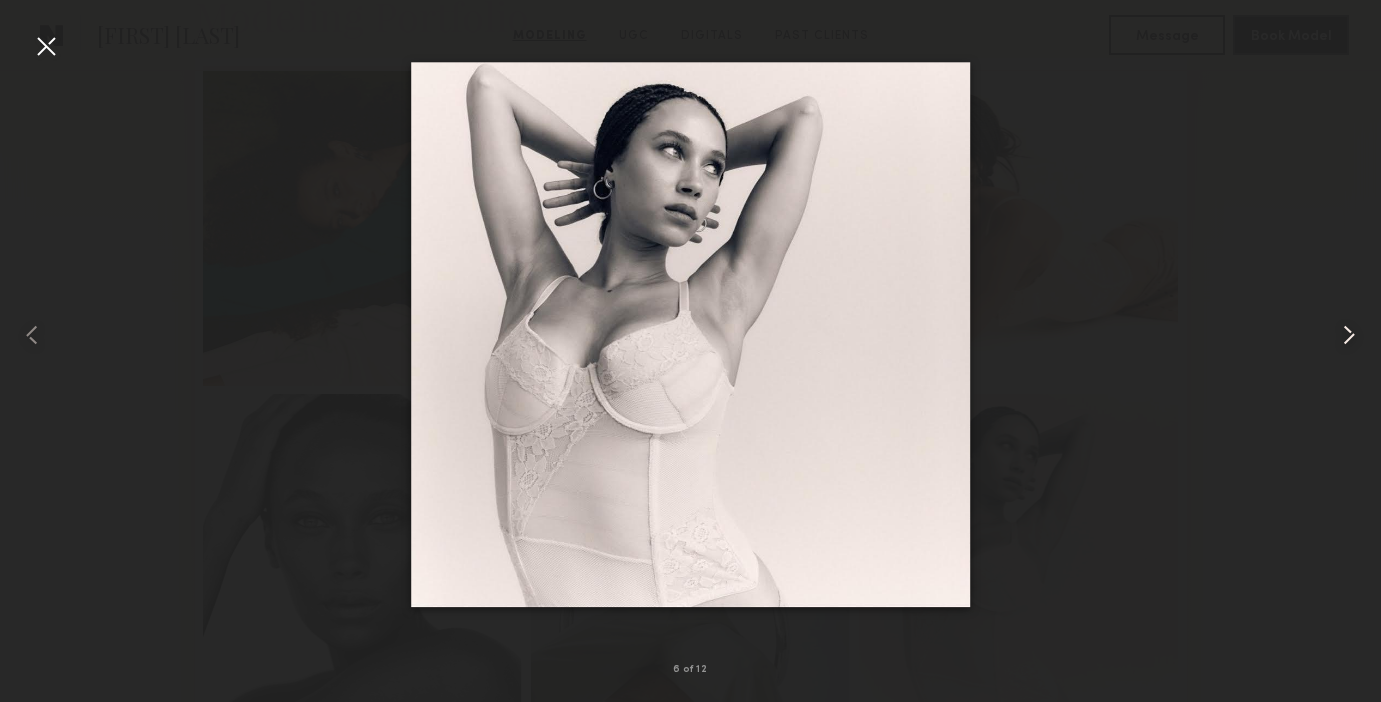 click at bounding box center (1349, 335) 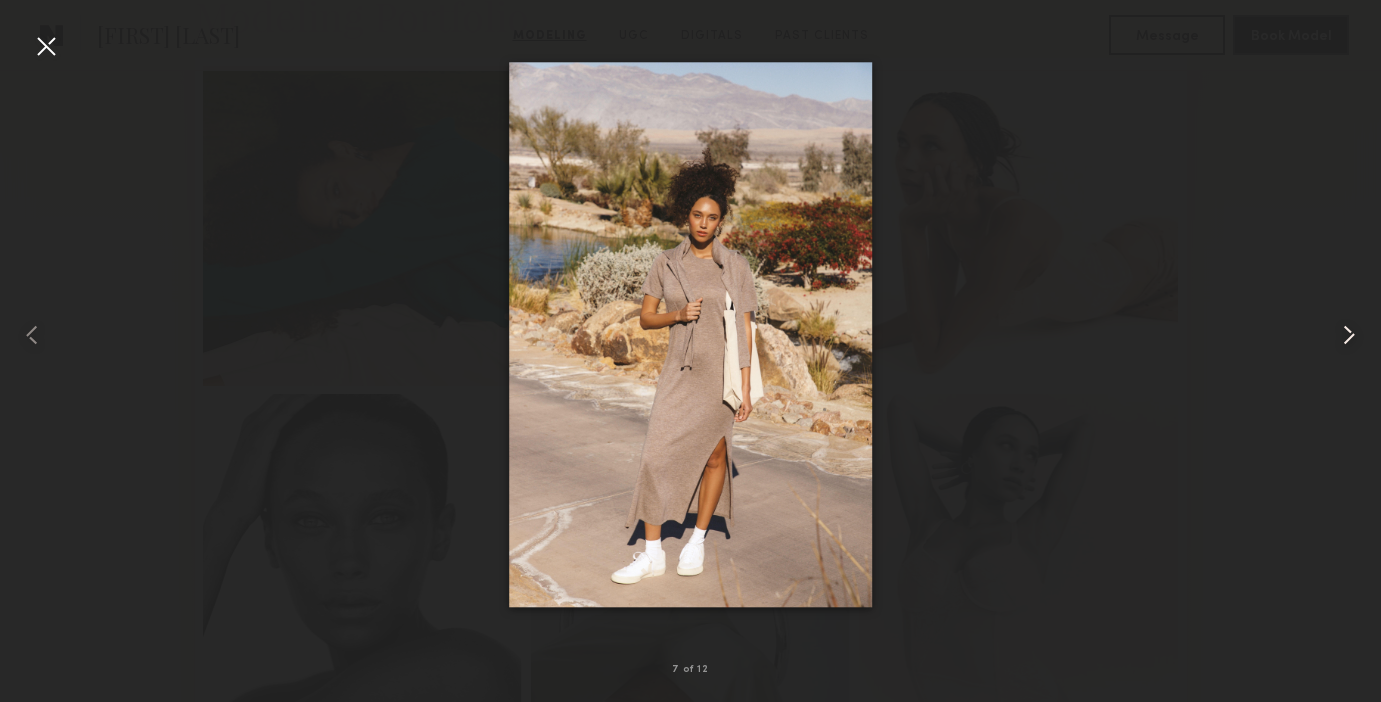 click at bounding box center (1349, 335) 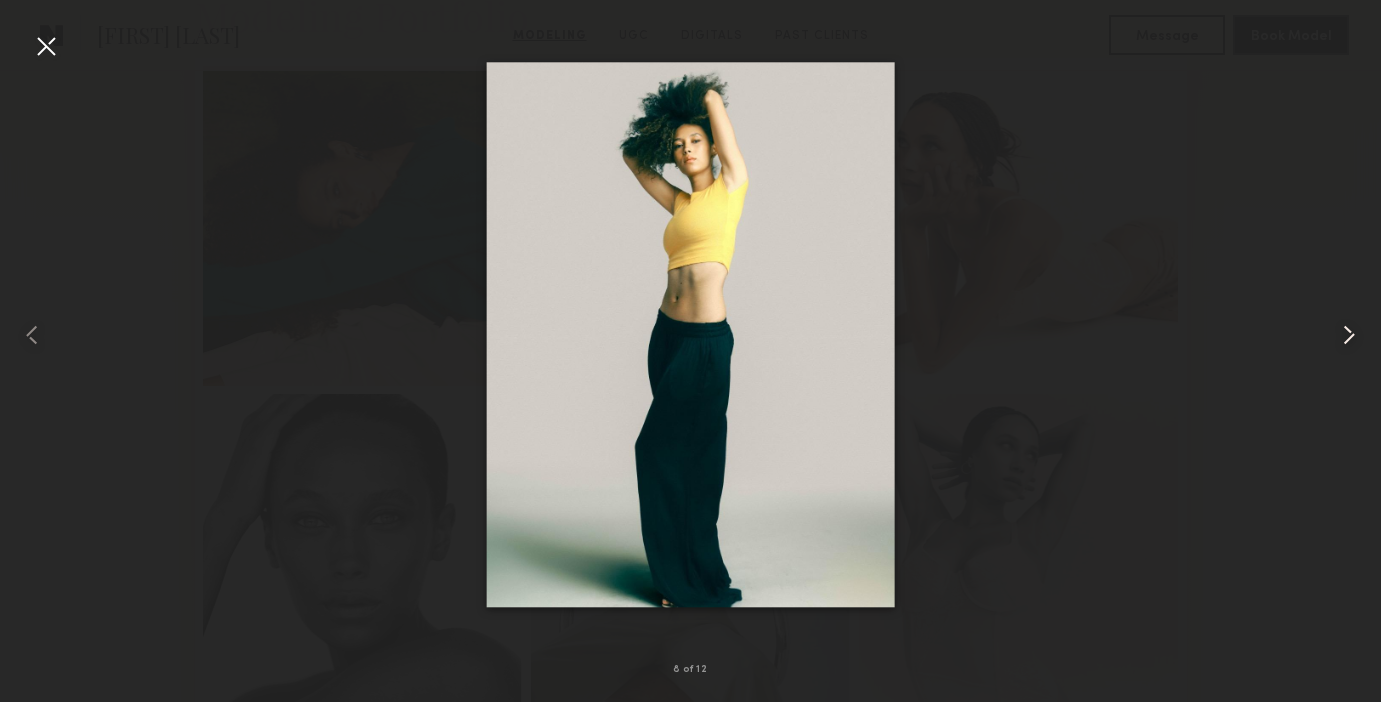 click at bounding box center (1349, 335) 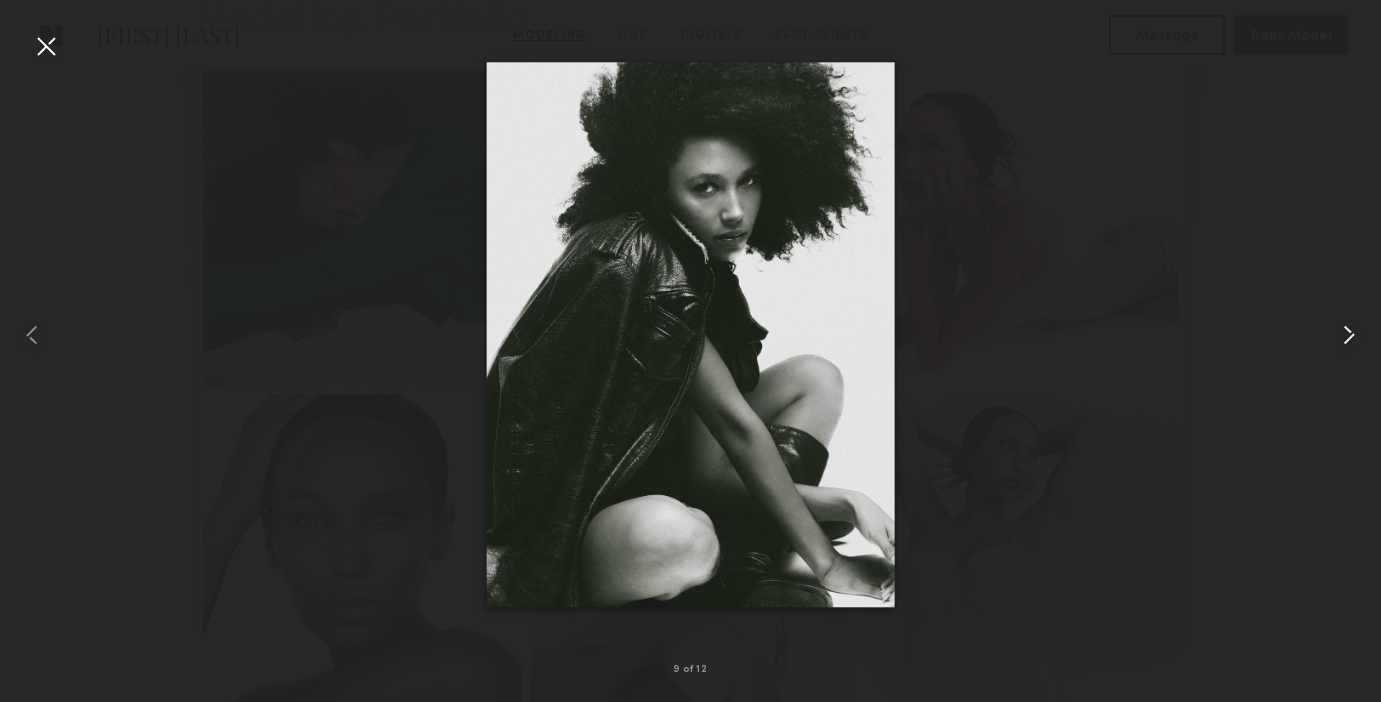 click at bounding box center (1349, 335) 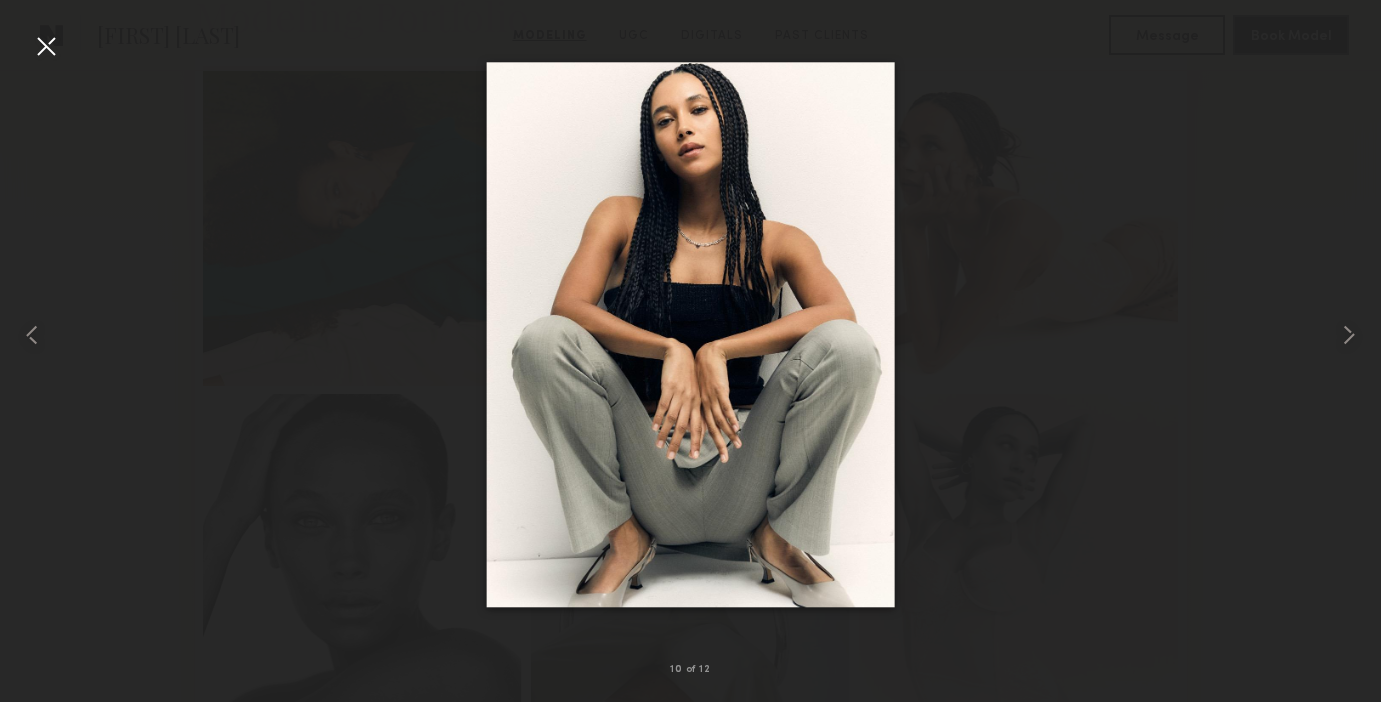 click at bounding box center [46, 46] 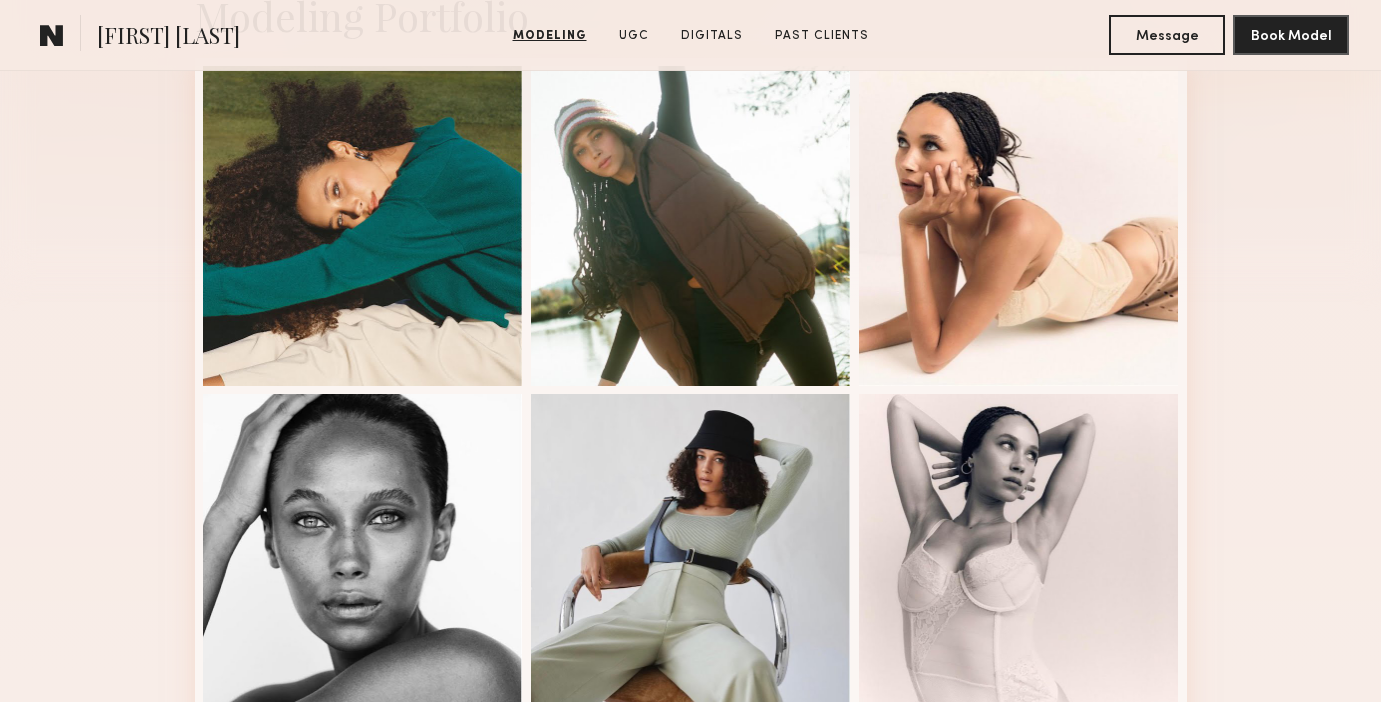 click on "Modeling Portfolio View More" at bounding box center [690, 711] 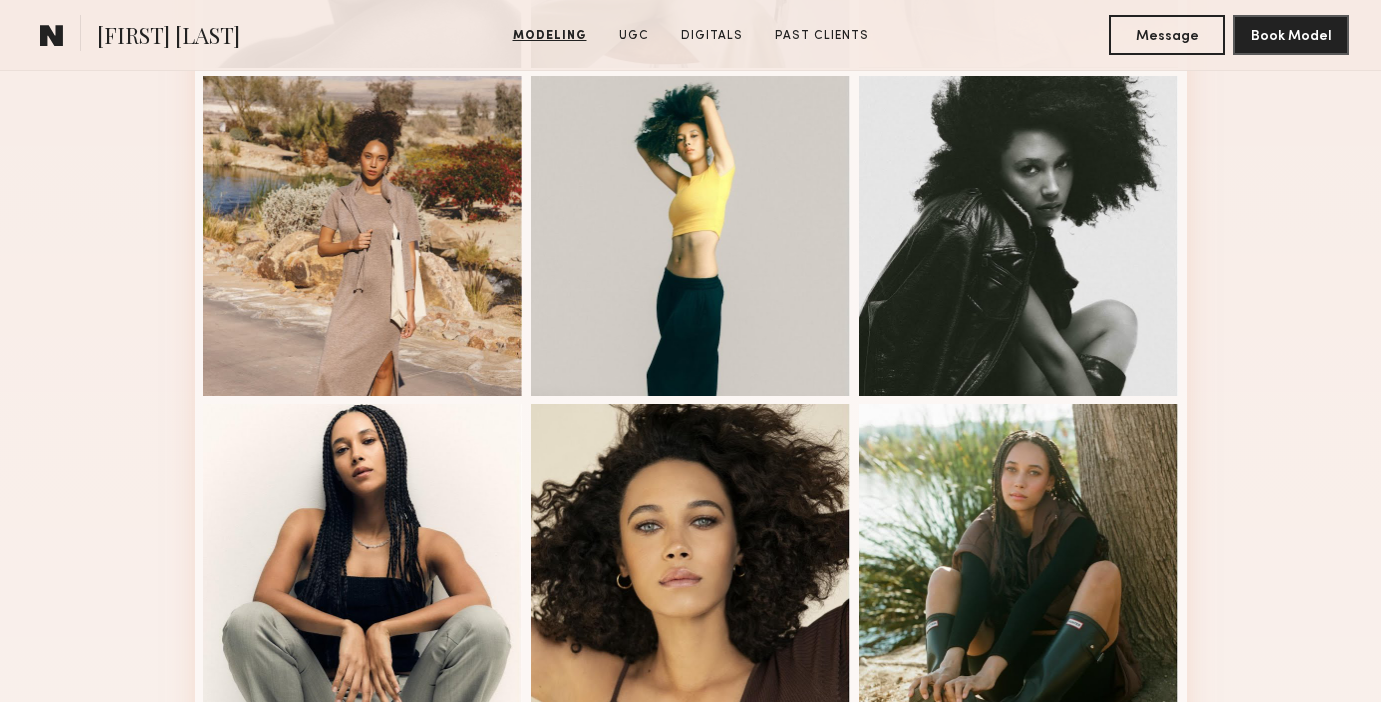 scroll, scrollTop: 1172, scrollLeft: 0, axis: vertical 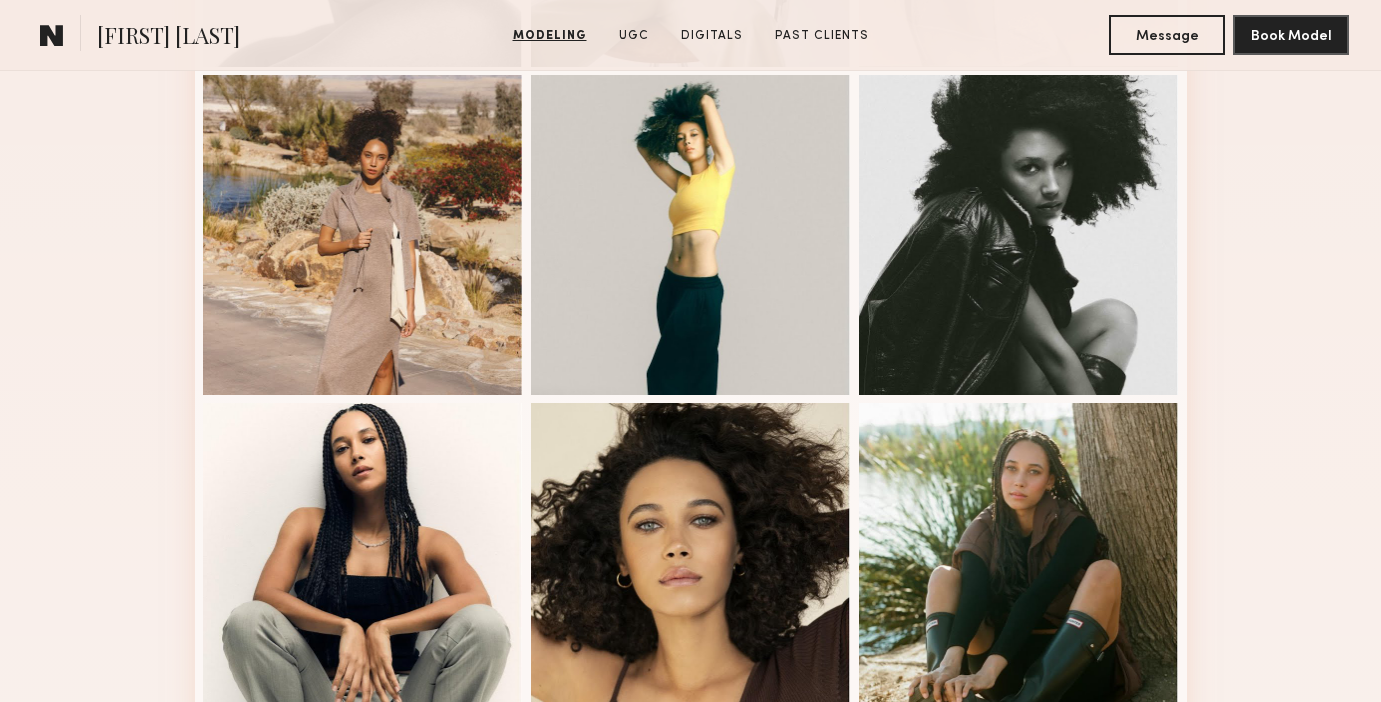 click on "Modeling Portfolio View More" at bounding box center [690, 64] 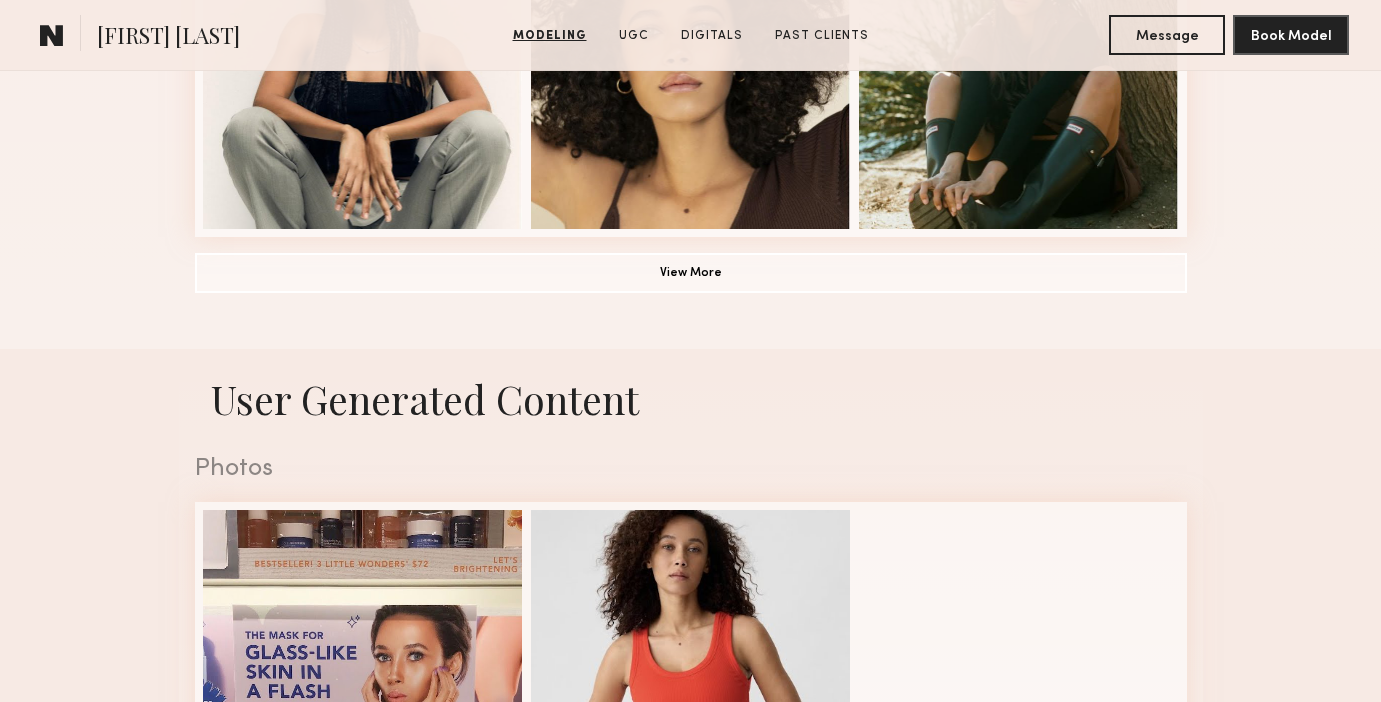 scroll, scrollTop: 1724, scrollLeft: 0, axis: vertical 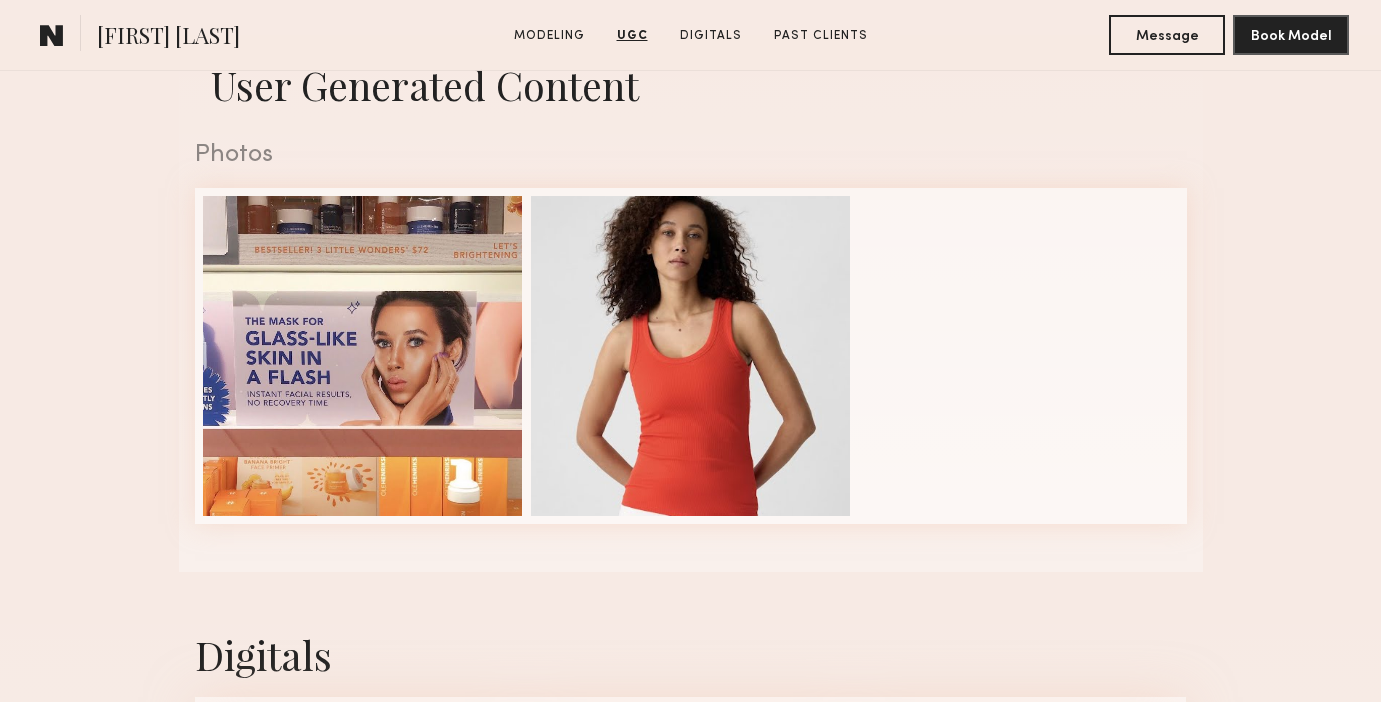 click on "User Generated Content Photos  1 of 2" at bounding box center (690, 303) 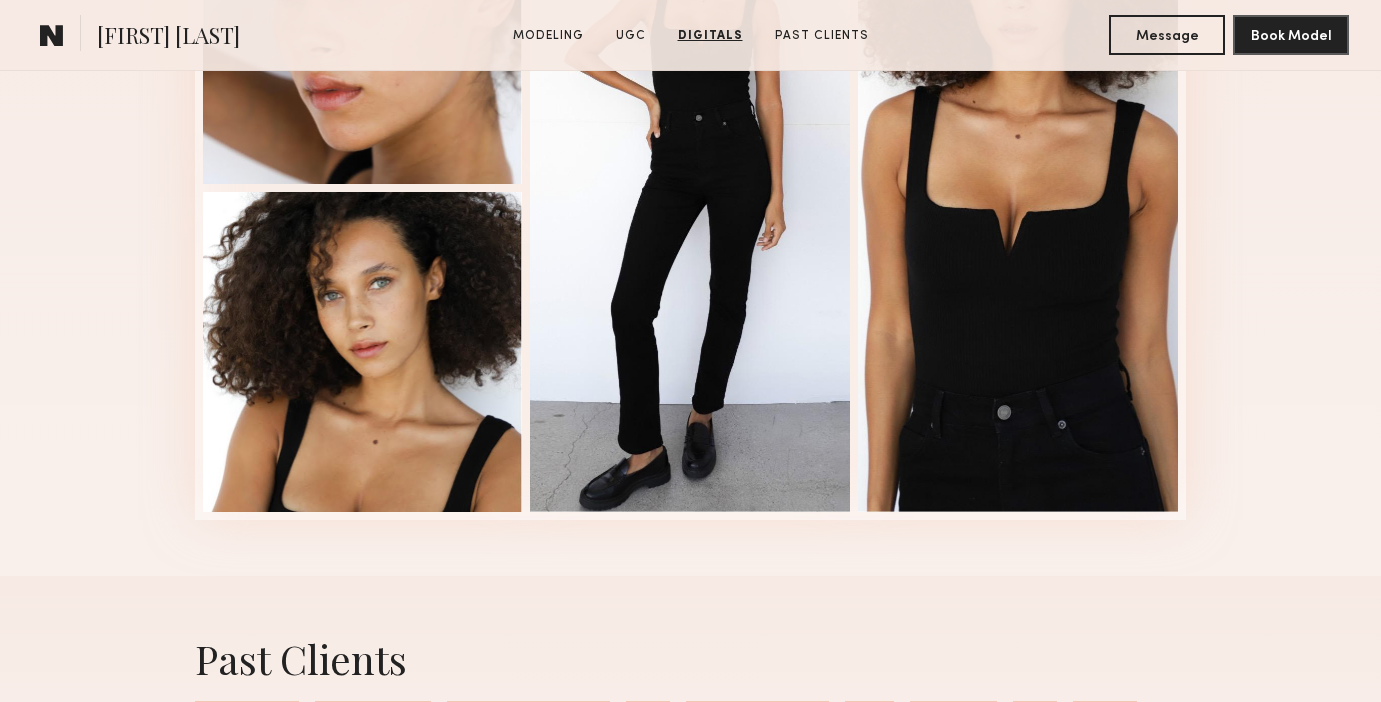 scroll, scrollTop: 2830, scrollLeft: 0, axis: vertical 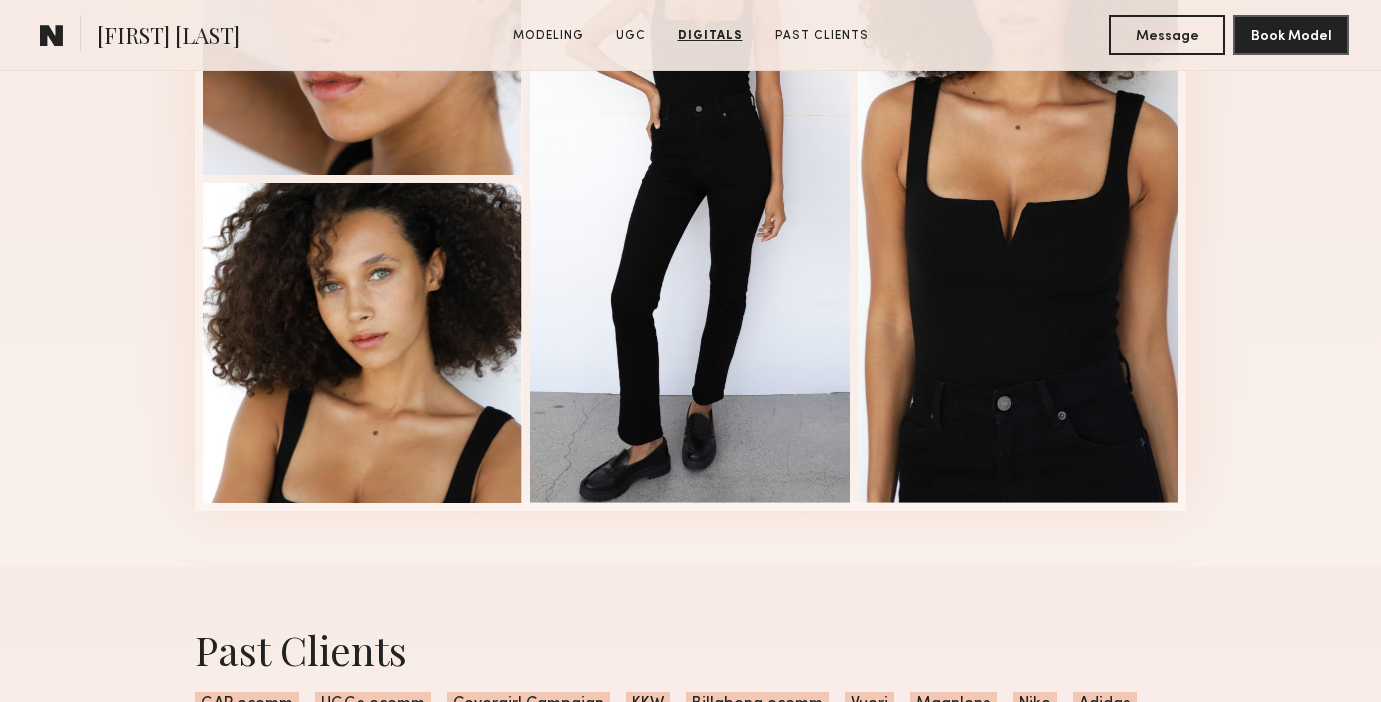 click on "Digitals  1 of 4" at bounding box center (690, 144) 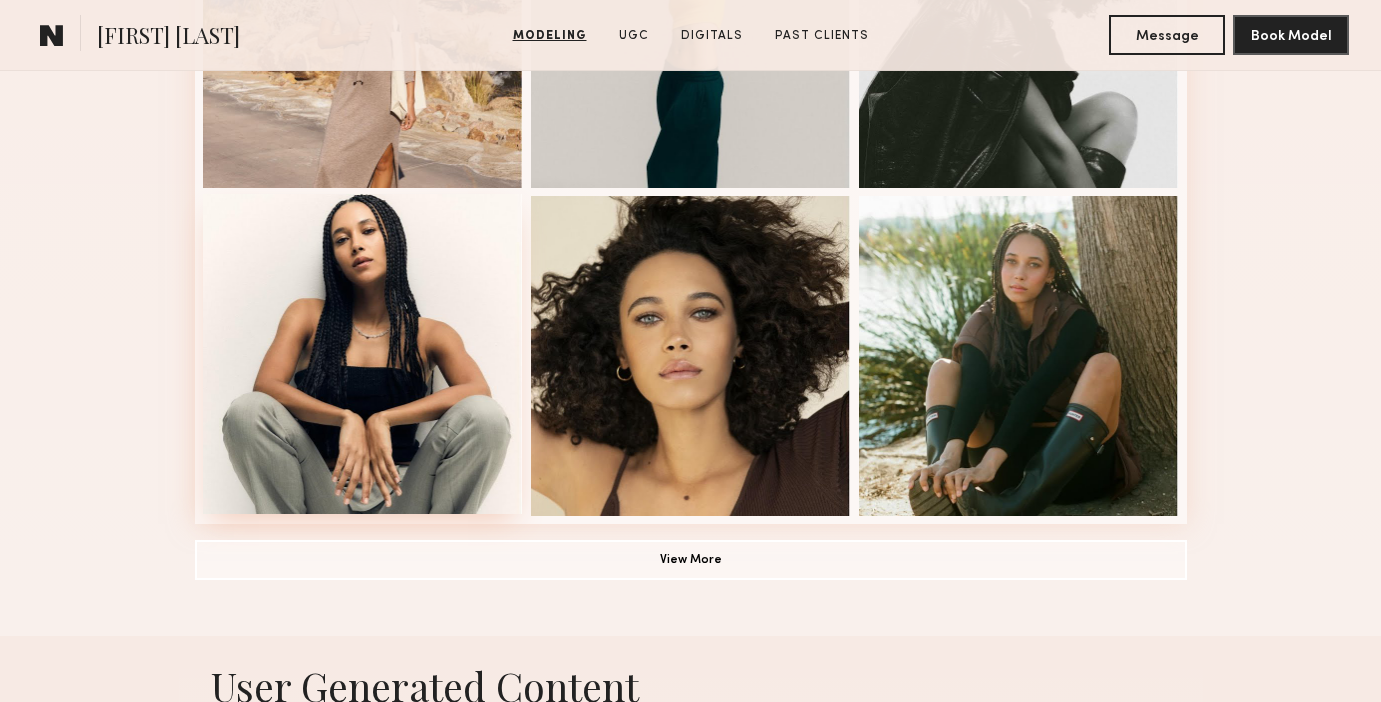 scroll, scrollTop: 0, scrollLeft: 0, axis: both 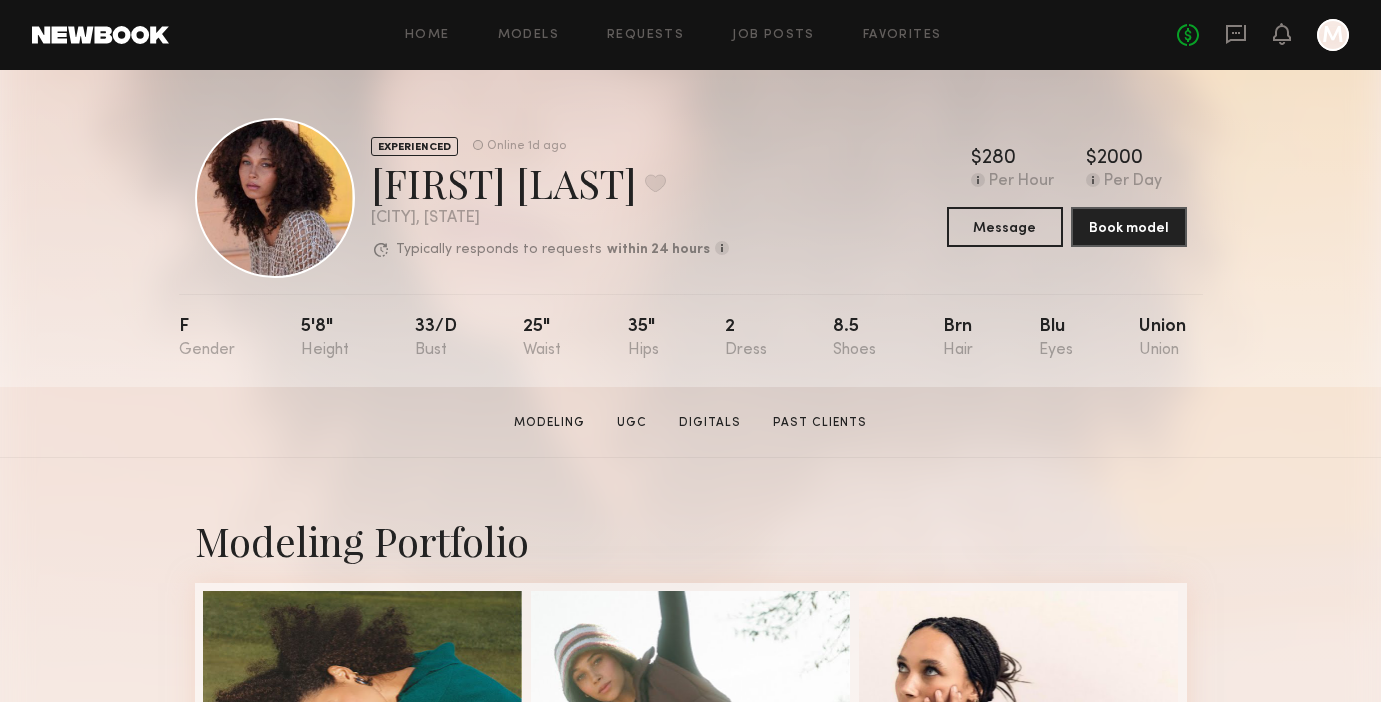 click on "EXPERIENCED Online 1d ago  Audre M.  Favorite Los Angeles , CA  Typically responds to requests  within 24 hours  How quickly the model responds to new   requests, on average. For best results,   start new talent interactions with a   request and use messages to add or   collect additional info.  Typically responds: within 24 hours Online 1d ago  $   Typical rate set by model.  Can vary by project & usage.  280 Per Hour  $   Typical rate set by model.  Can vary by project & usage.  2000 Per Day  Message  Book model" 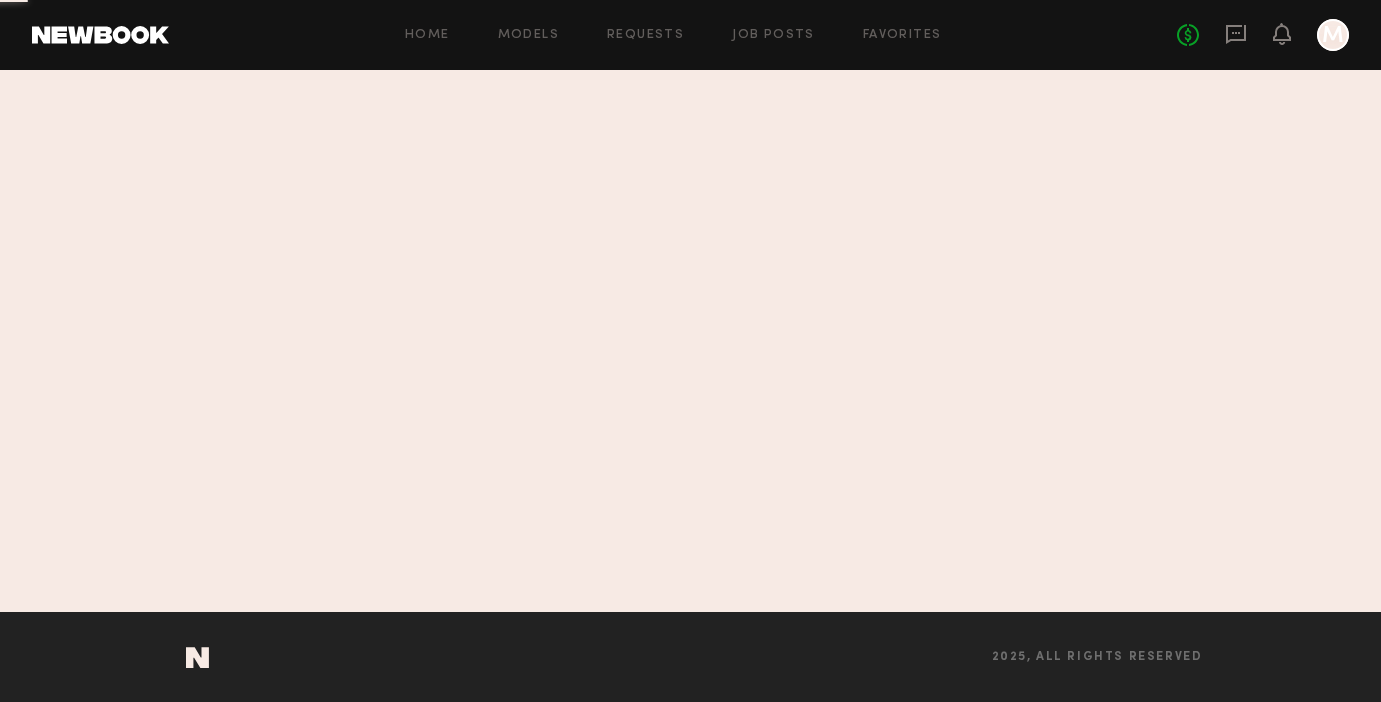 scroll, scrollTop: 0, scrollLeft: 0, axis: both 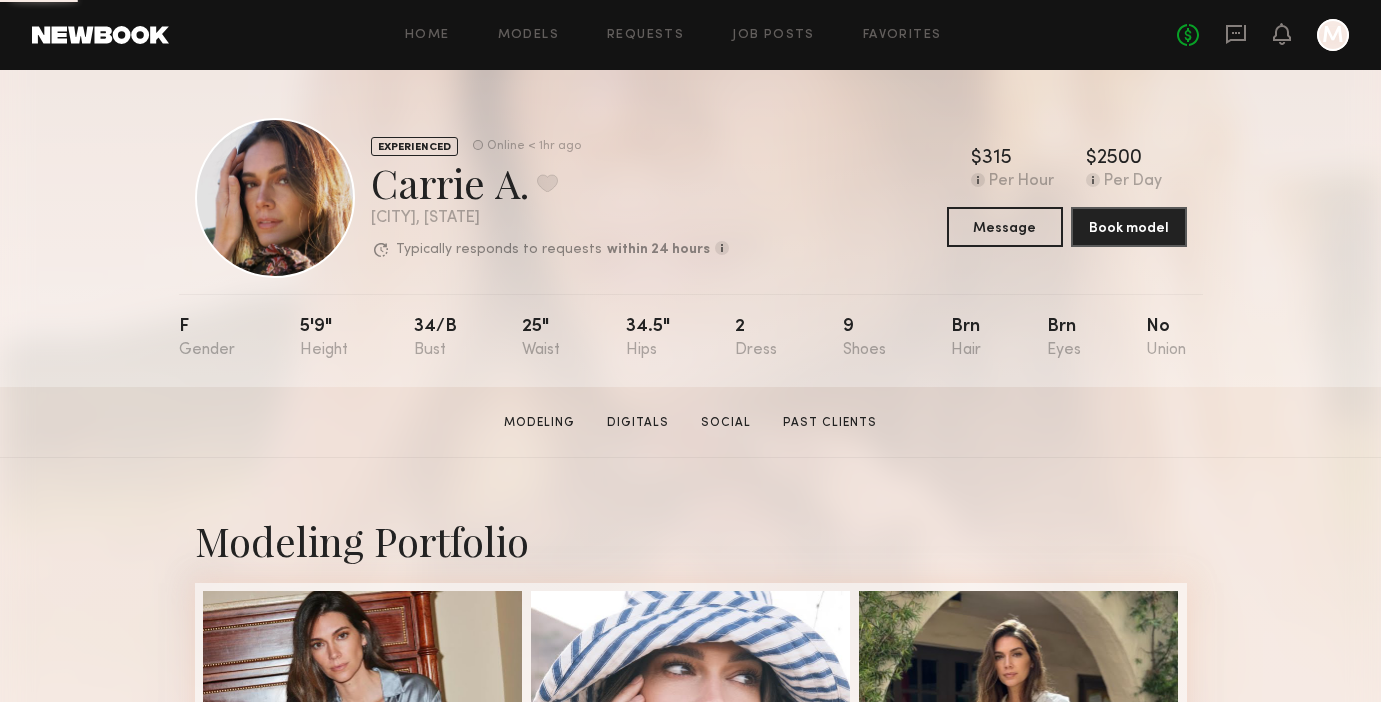click on "Modeling Portfolio View More" at bounding box center (691, 1236) 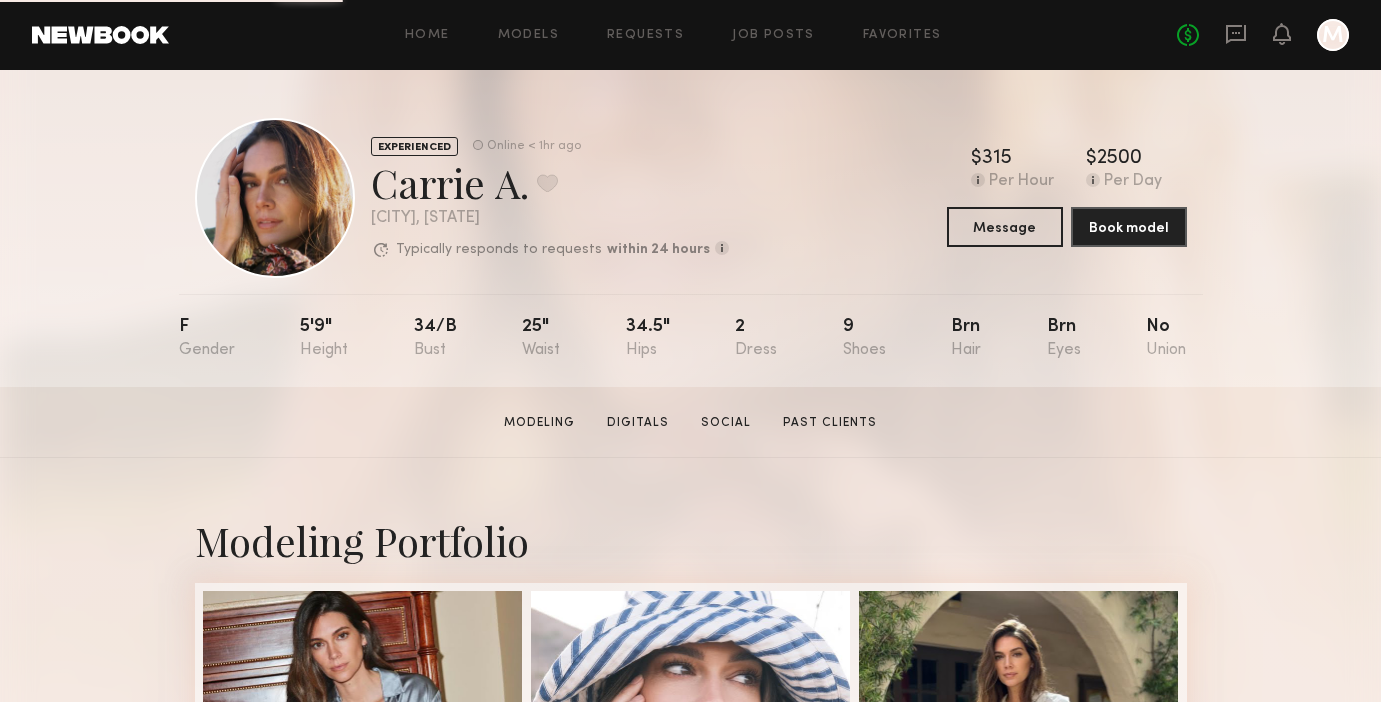 click on "Modeling Portfolio View More" at bounding box center [691, 1236] 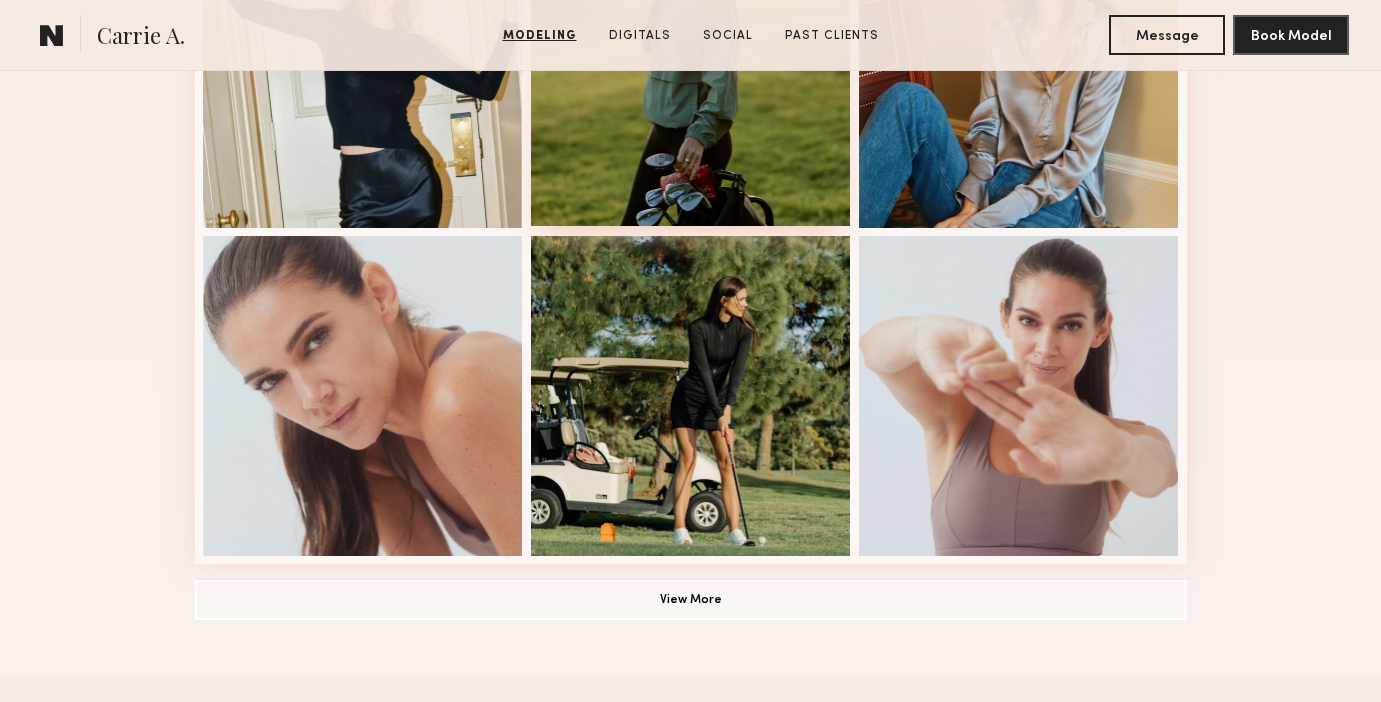 scroll, scrollTop: 0, scrollLeft: 0, axis: both 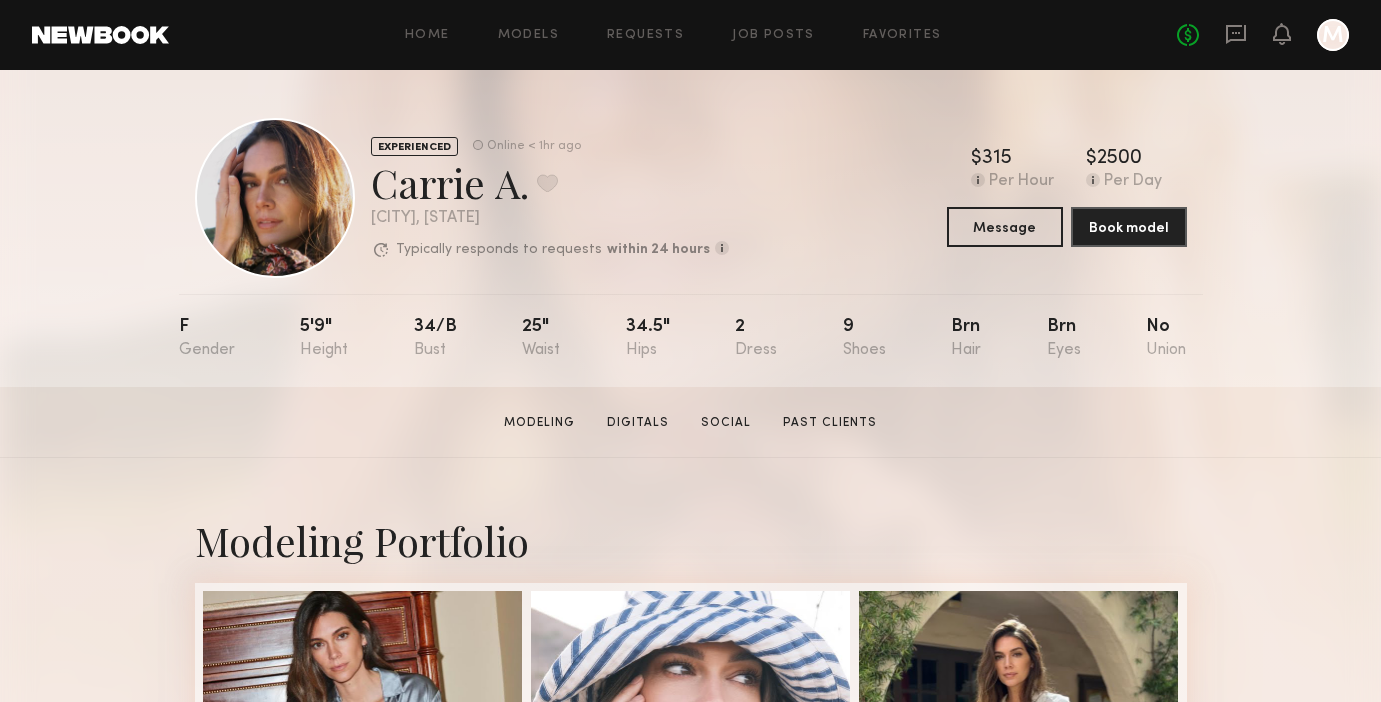 click on "Modeling Portfolio View More" at bounding box center [690, 1236] 